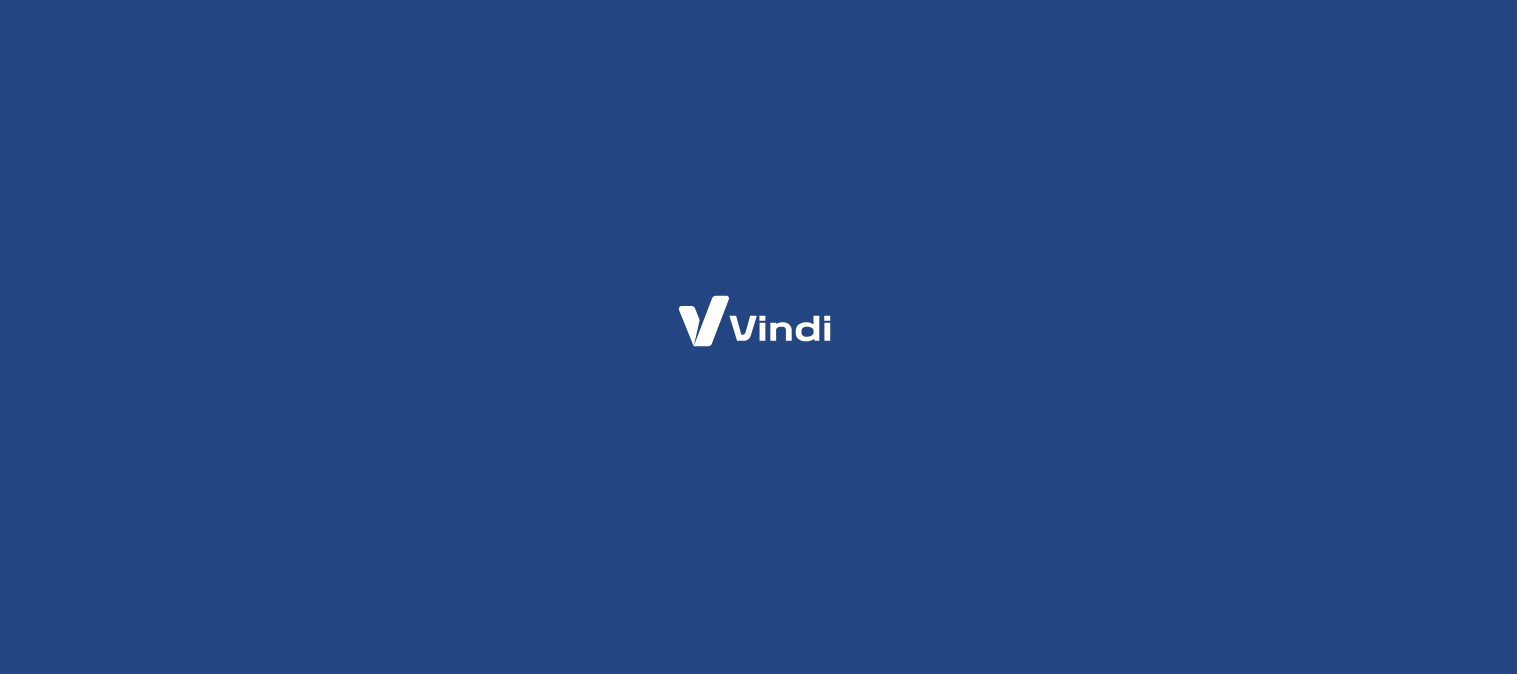 scroll, scrollTop: 0, scrollLeft: 0, axis: both 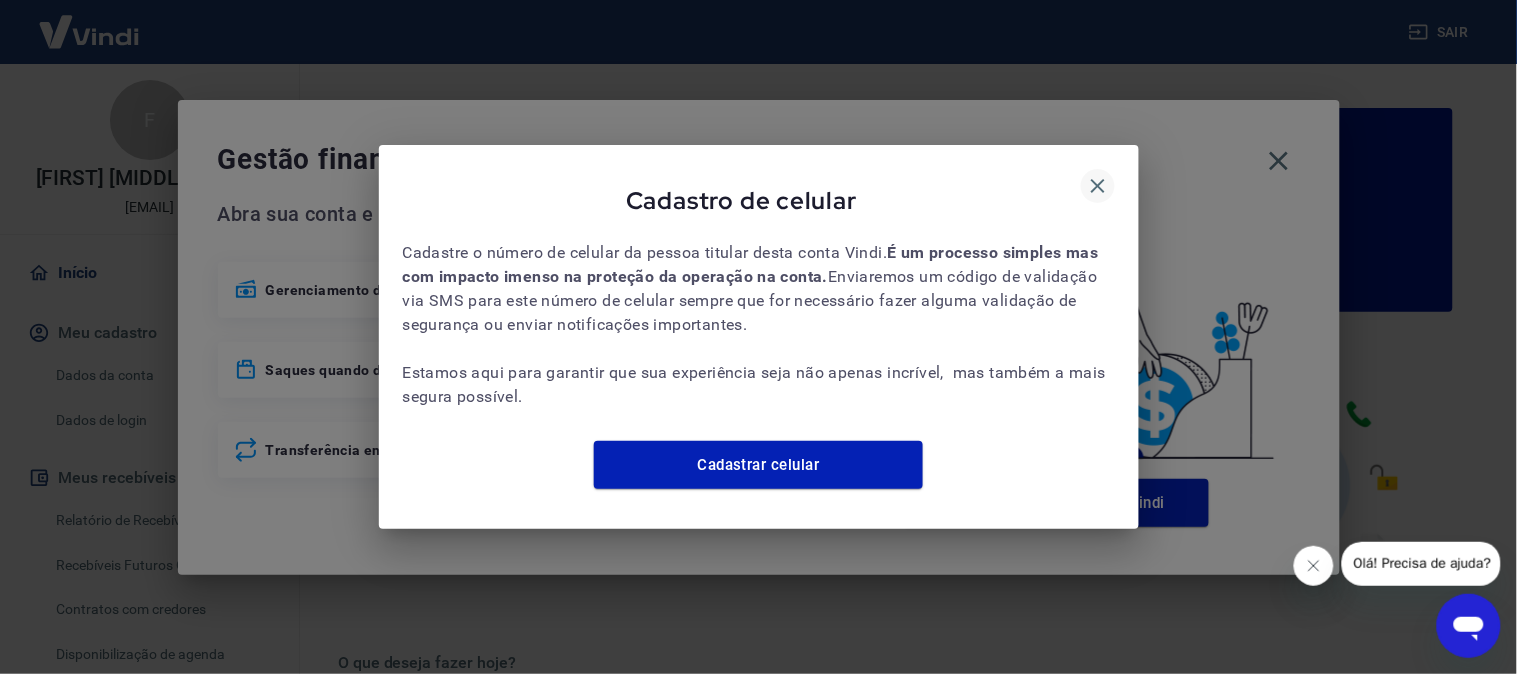 drag, startPoint x: 1084, startPoint y: 173, endPoint x: 1113, endPoint y: 178, distance: 29.427877 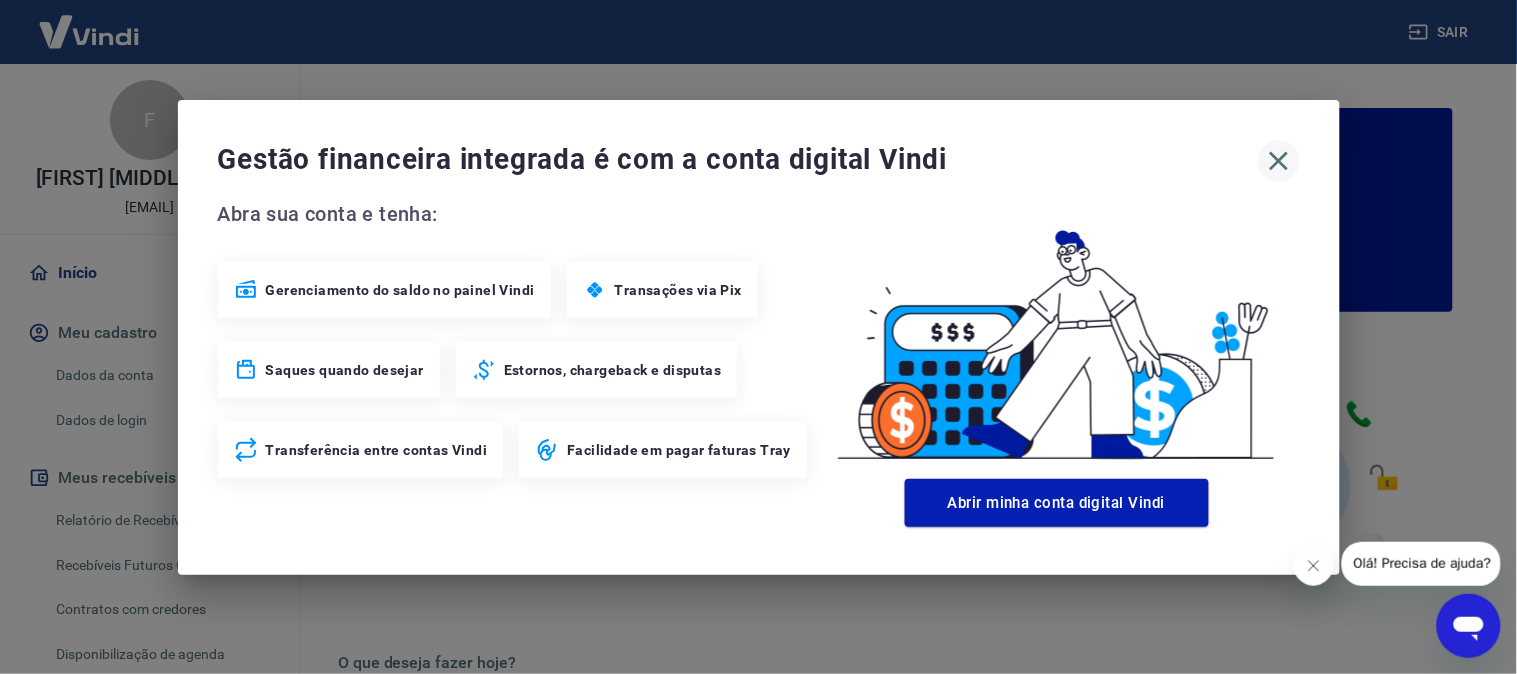 click 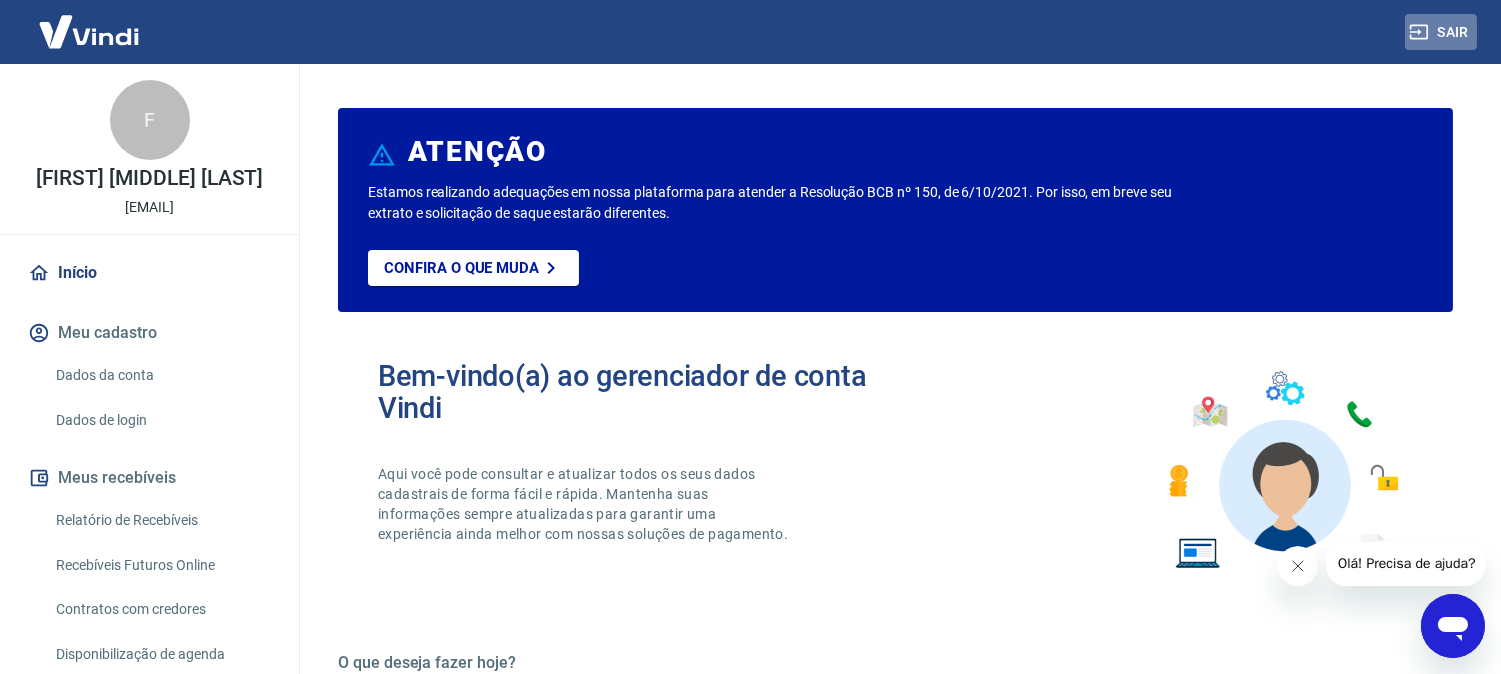 click 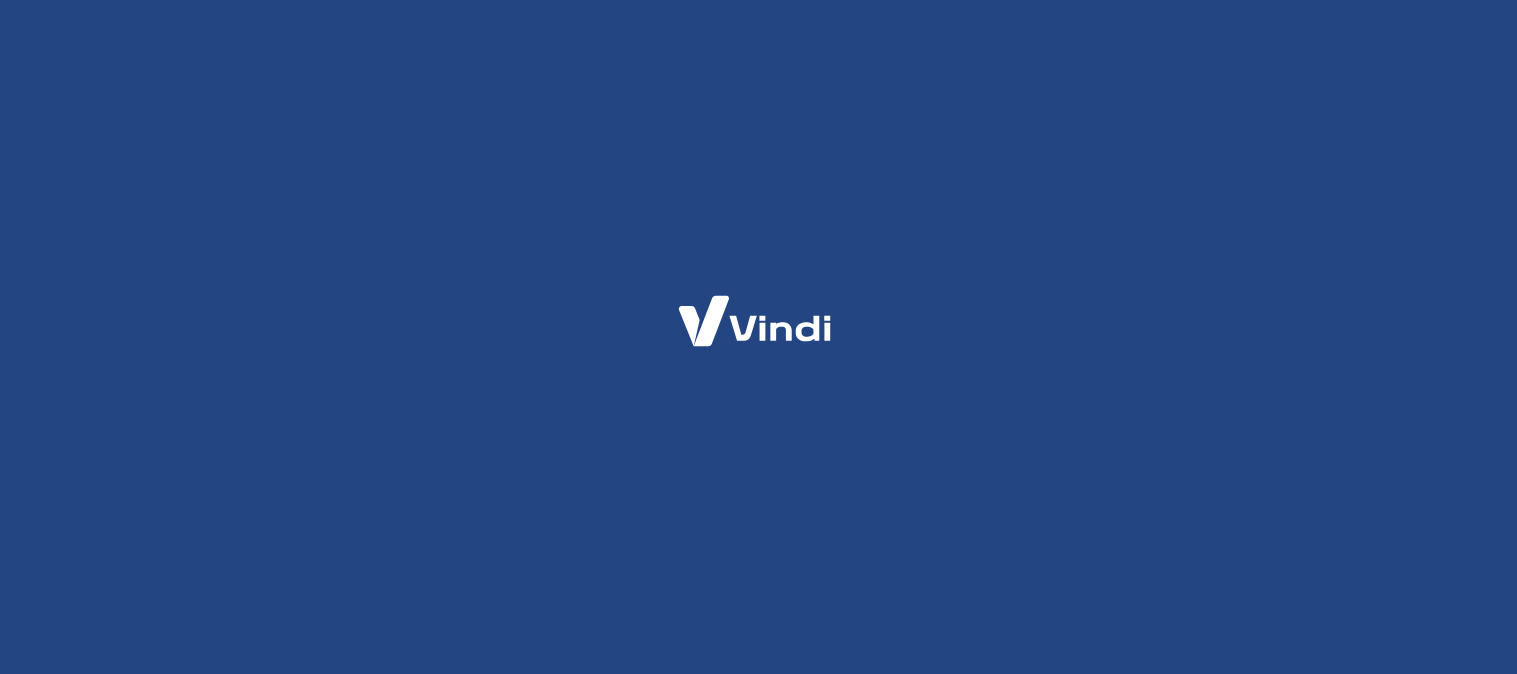 scroll, scrollTop: 0, scrollLeft: 0, axis: both 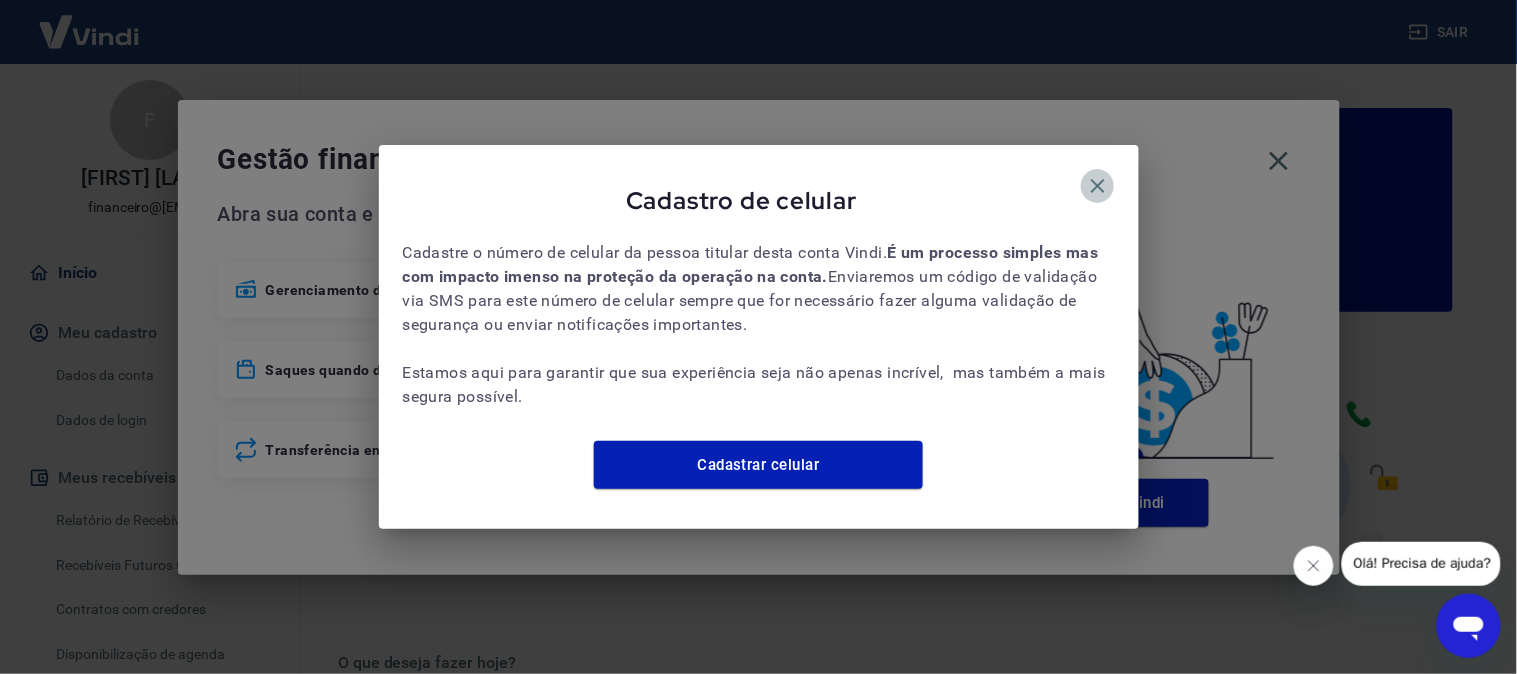 click 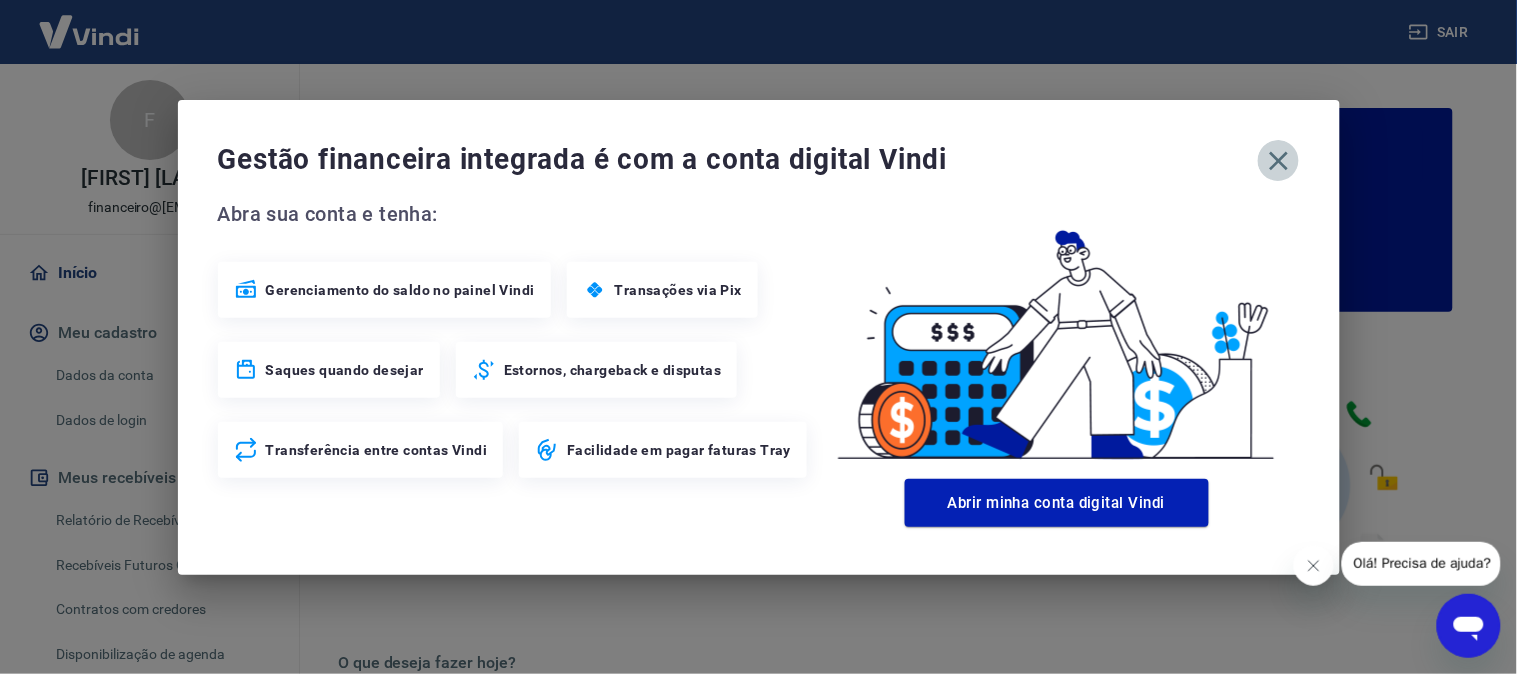 drag, startPoint x: 1262, startPoint y: 163, endPoint x: 1112, endPoint y: 206, distance: 156.04166 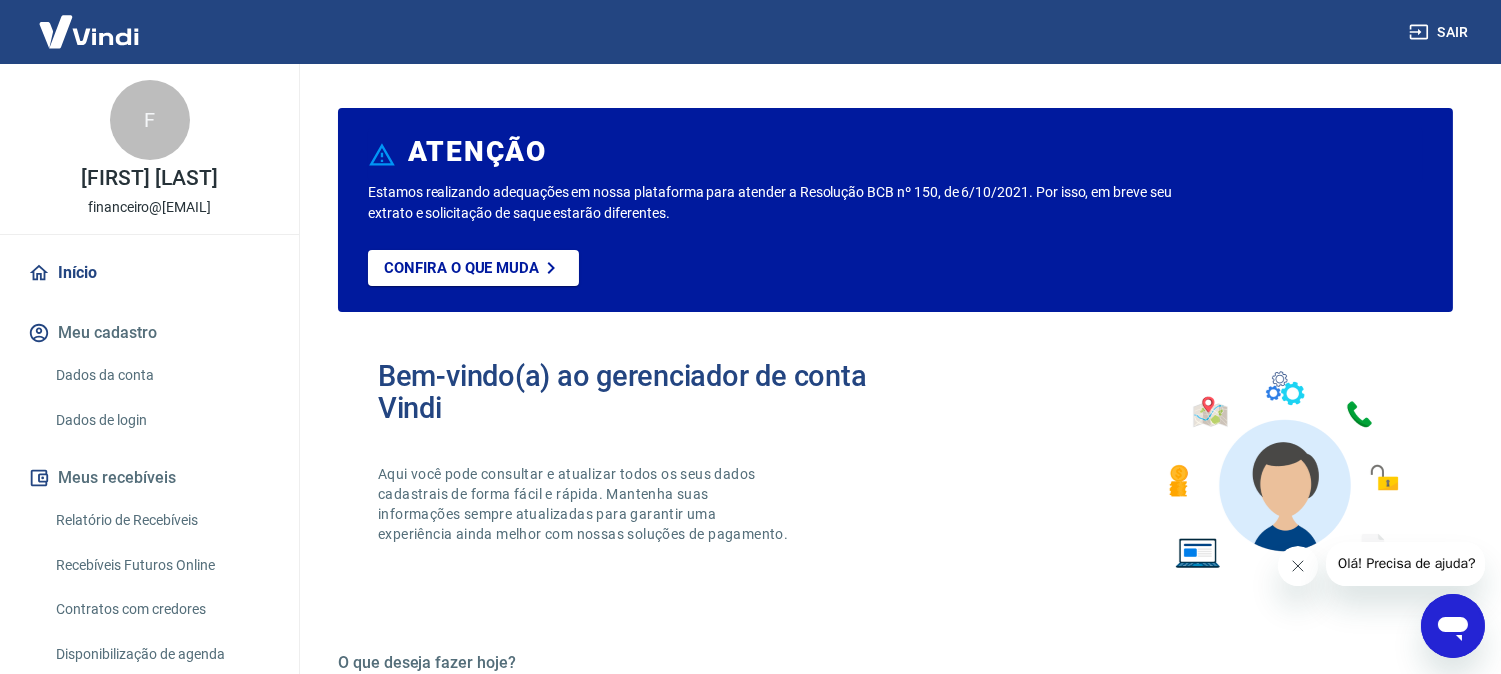 click on "Relatório de Recebíveis" at bounding box center [161, 520] 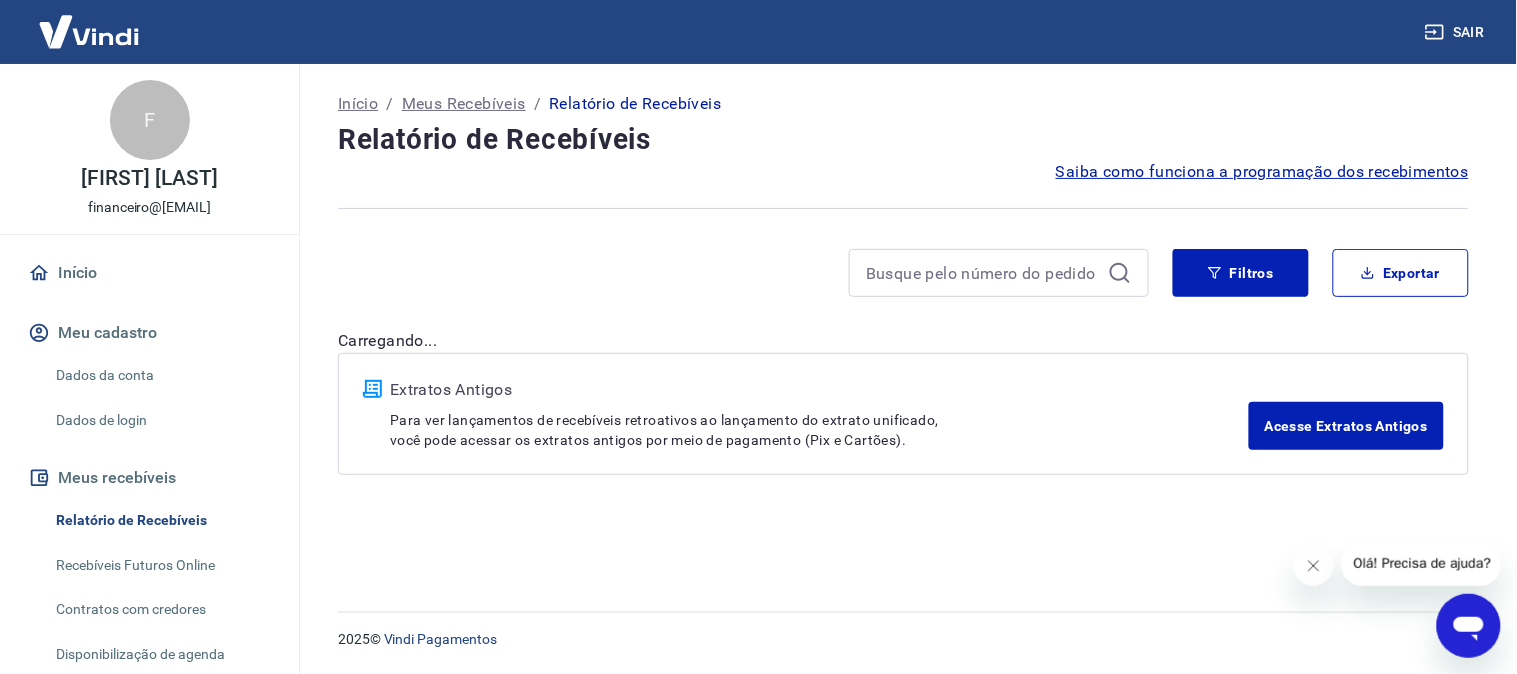 click on "Início / Meus Recebíveis / Relatório de Recebíveis Relatório de Recebíveis Saiba como funciona a programação dos recebimentos Saiba como funciona a programação dos recebimentos Filtros Exportar Carregando...   Extratos Antigos Para ver lançamentos de recebíveis retroativos ao lançamento do extrato unificado,   você pode acessar os extratos antigos por meio de pagamento (Pix e Cartões). Acesse Extratos Antigos" at bounding box center (903, 326) 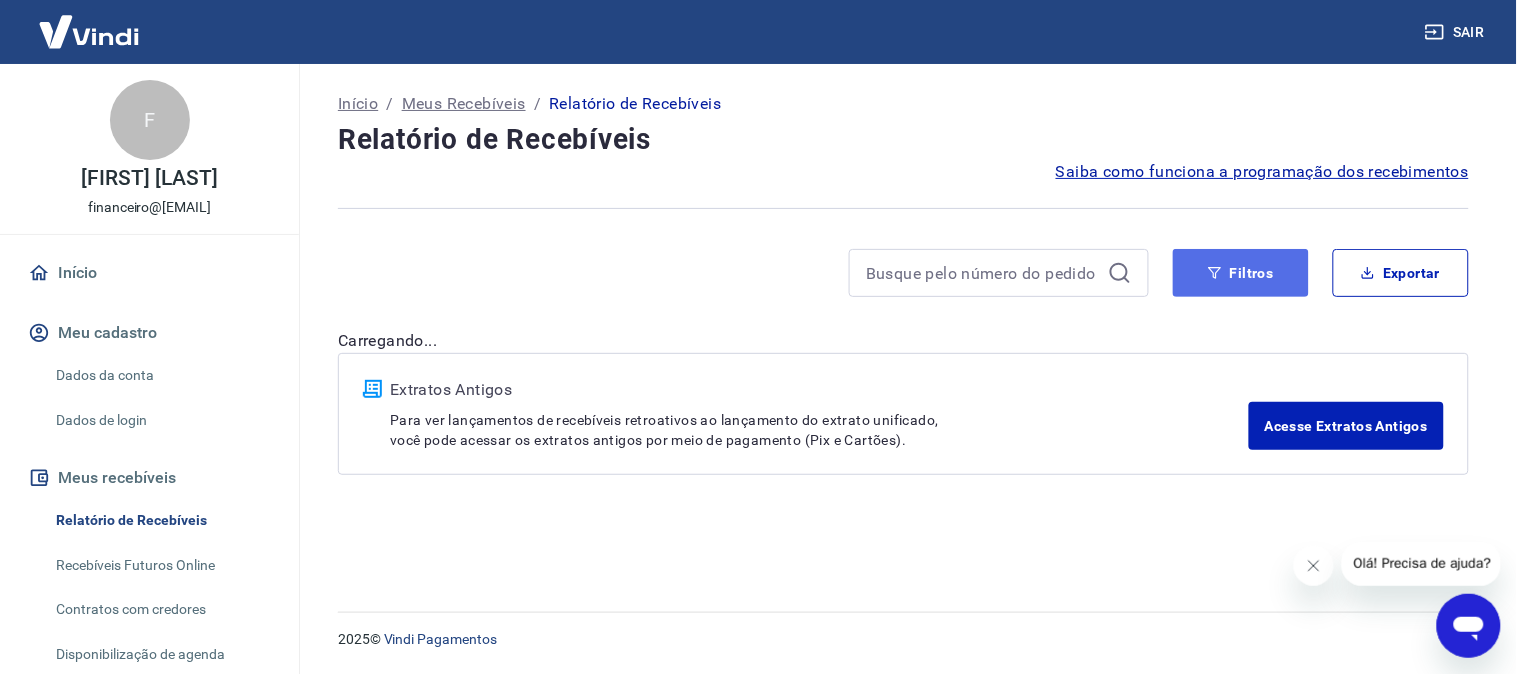 click on "Filtros" at bounding box center (1241, 273) 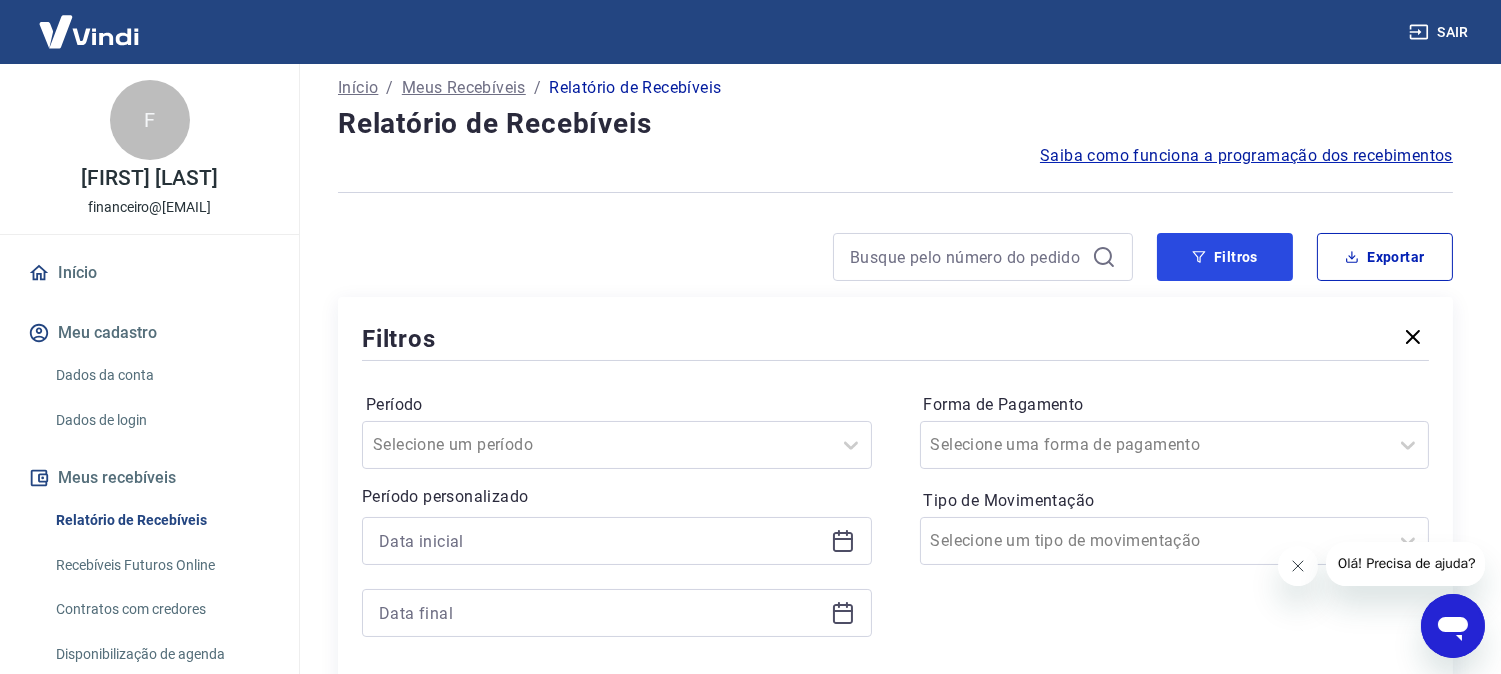 scroll, scrollTop: 222, scrollLeft: 0, axis: vertical 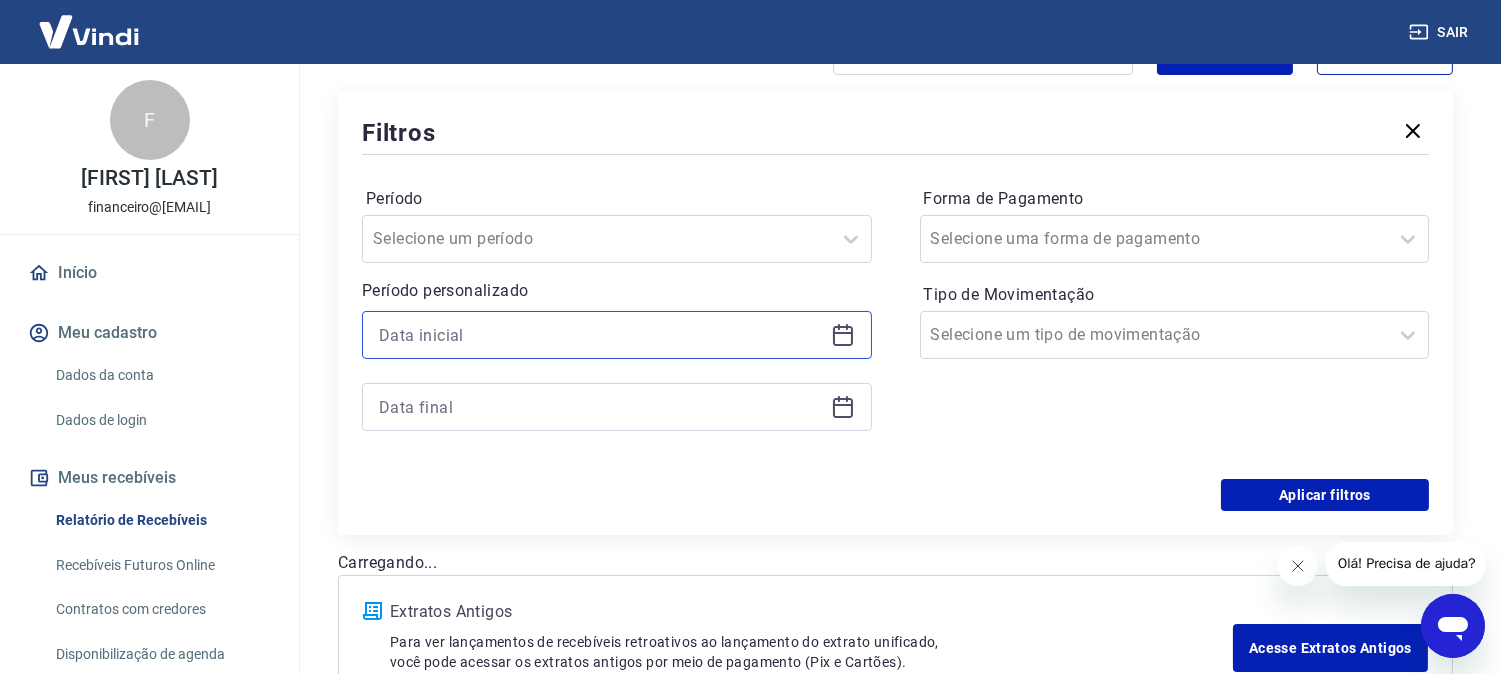 click at bounding box center [601, 335] 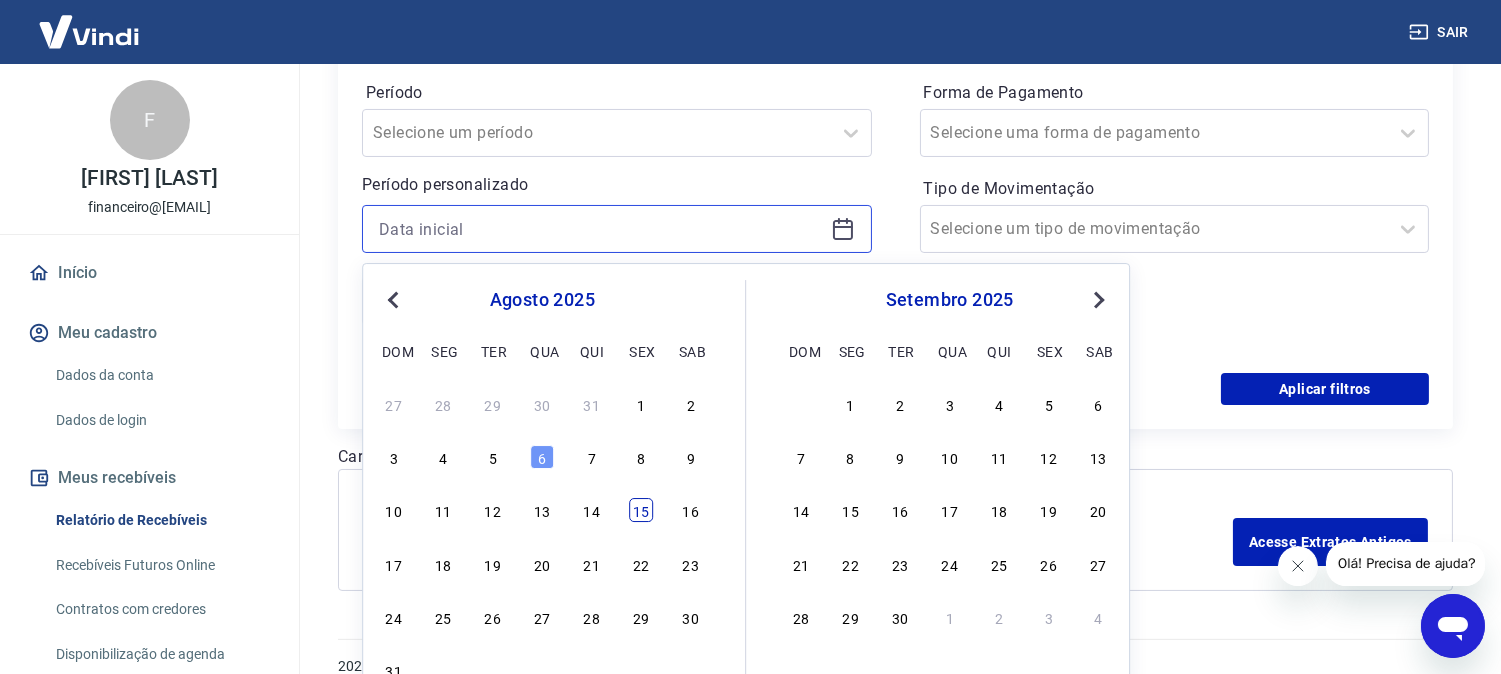 scroll, scrollTop: 355, scrollLeft: 0, axis: vertical 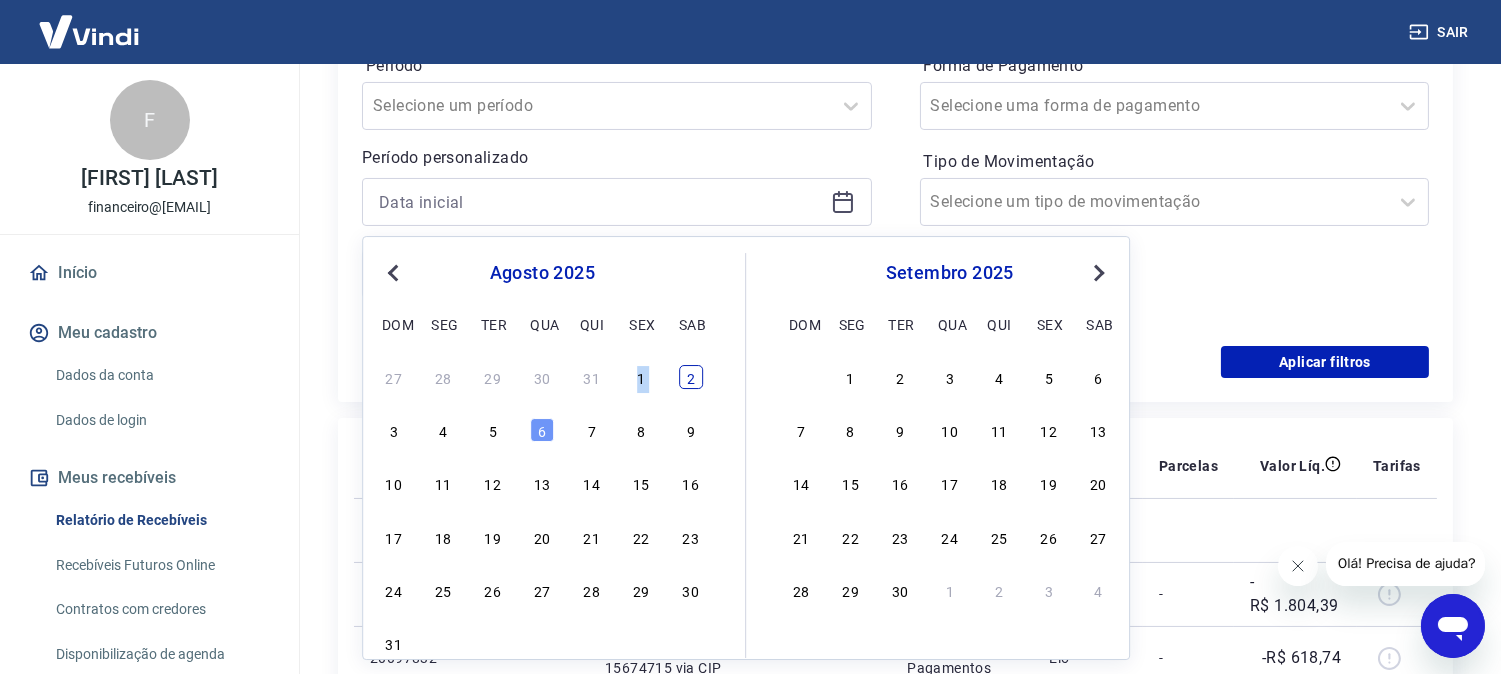drag, startPoint x: 638, startPoint y: 375, endPoint x: 681, endPoint y: 380, distance: 43.289722 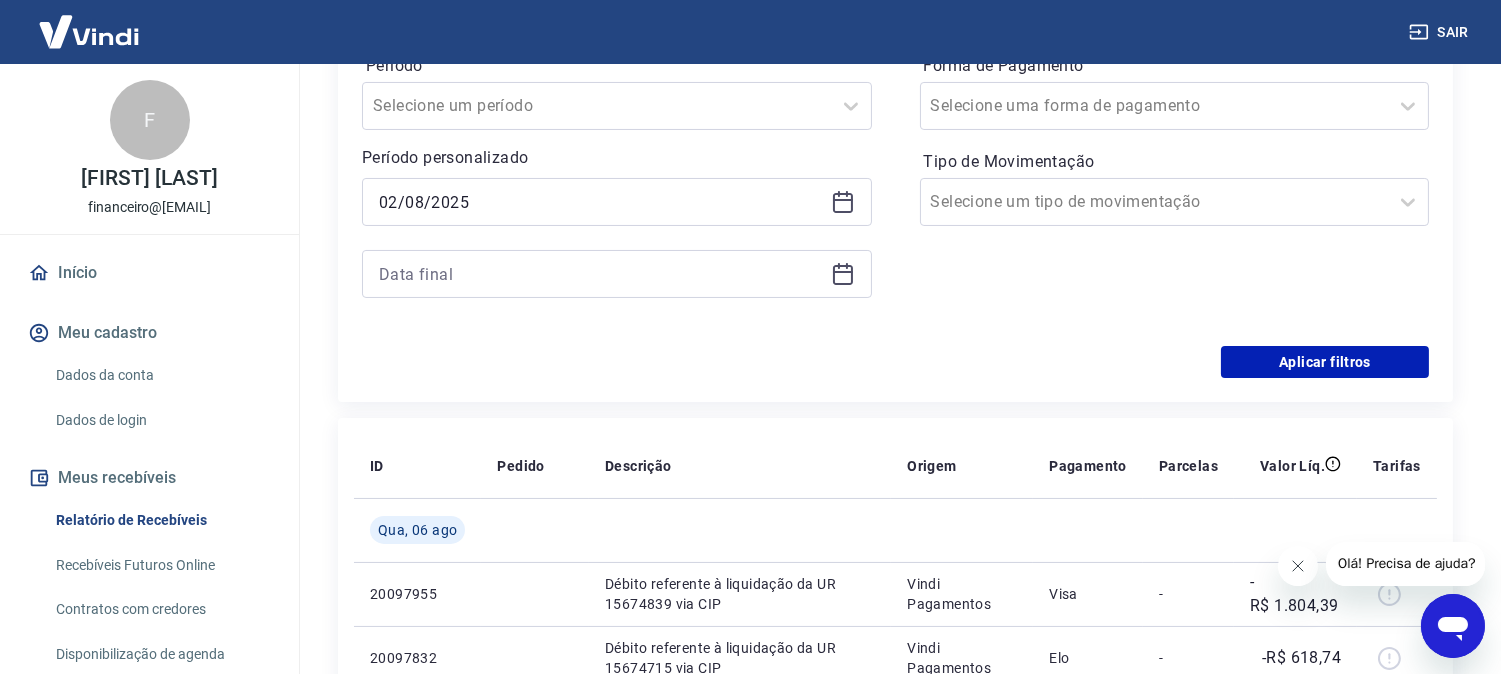 type on "02/08/2025" 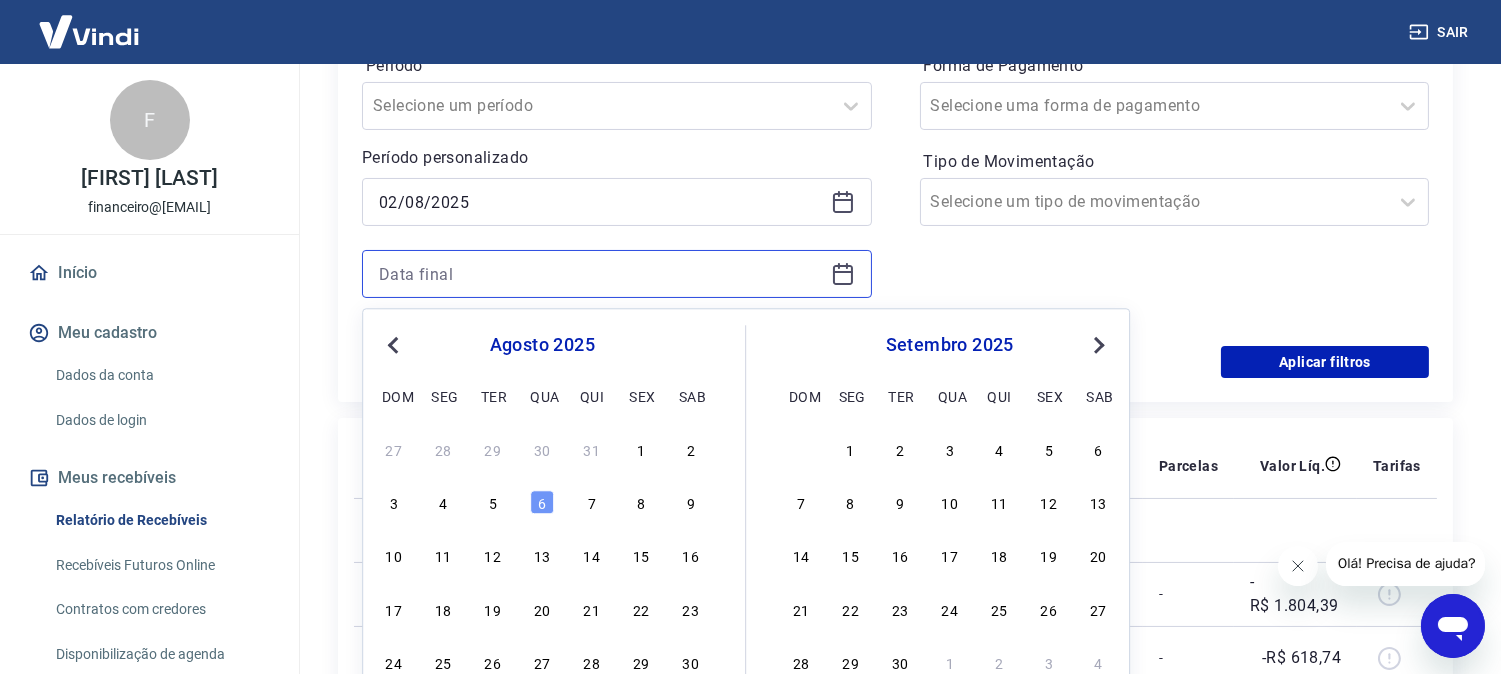 click at bounding box center [601, 274] 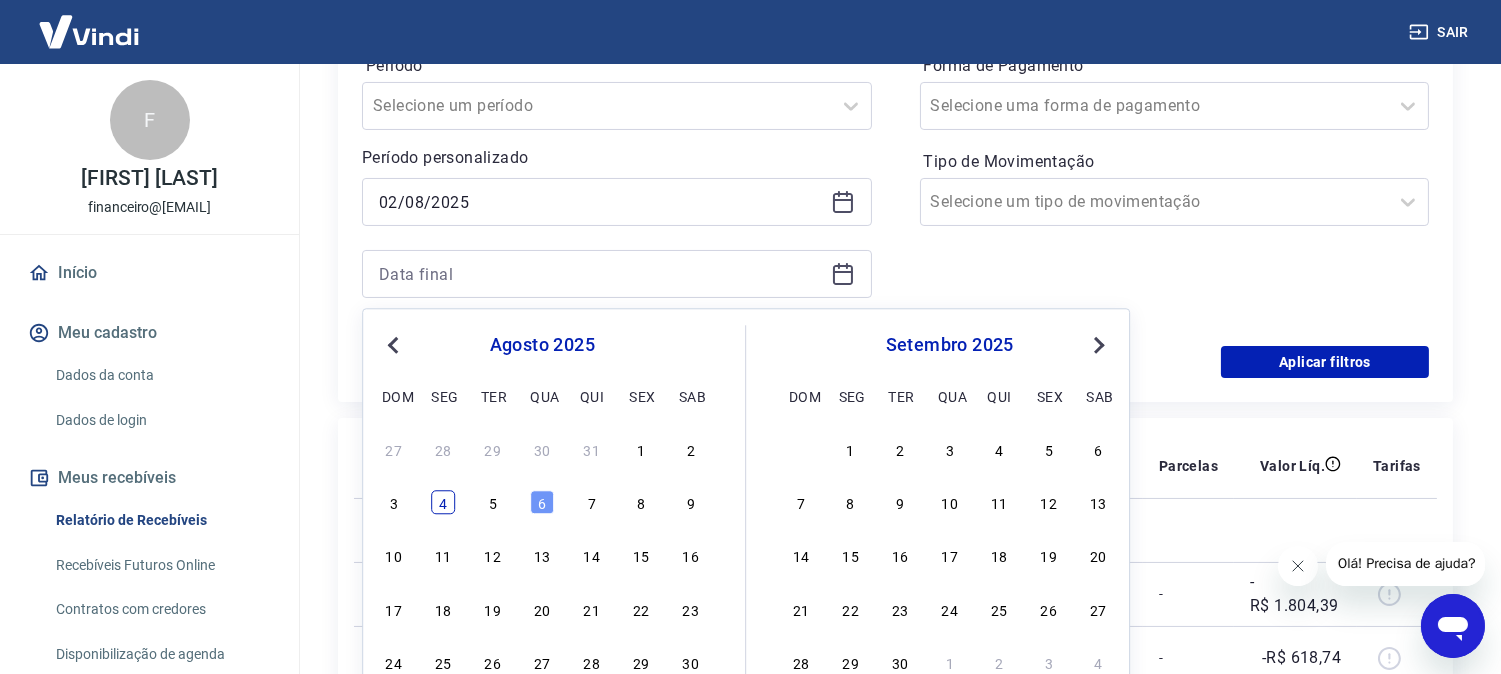 click on "4" at bounding box center [443, 503] 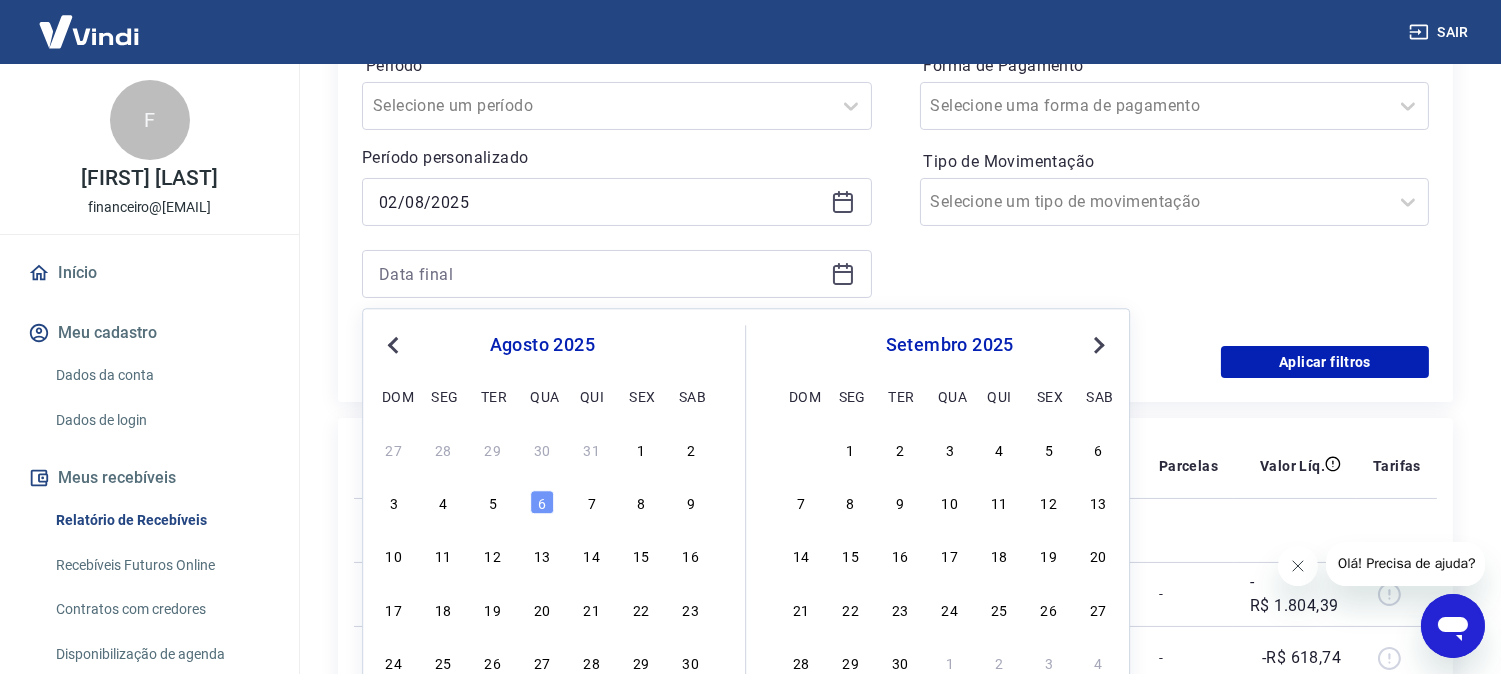 type on "04/08/2025" 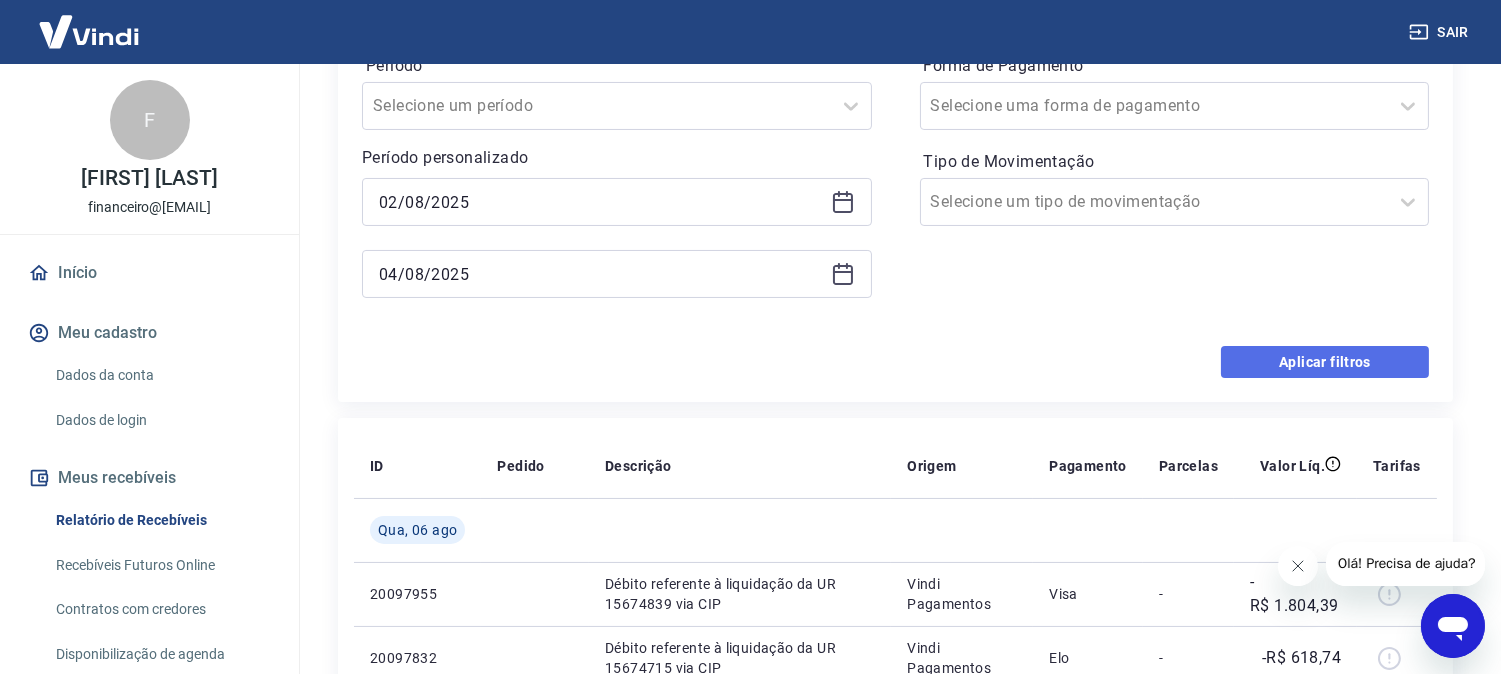 click on "Aplicar filtros" at bounding box center (1325, 362) 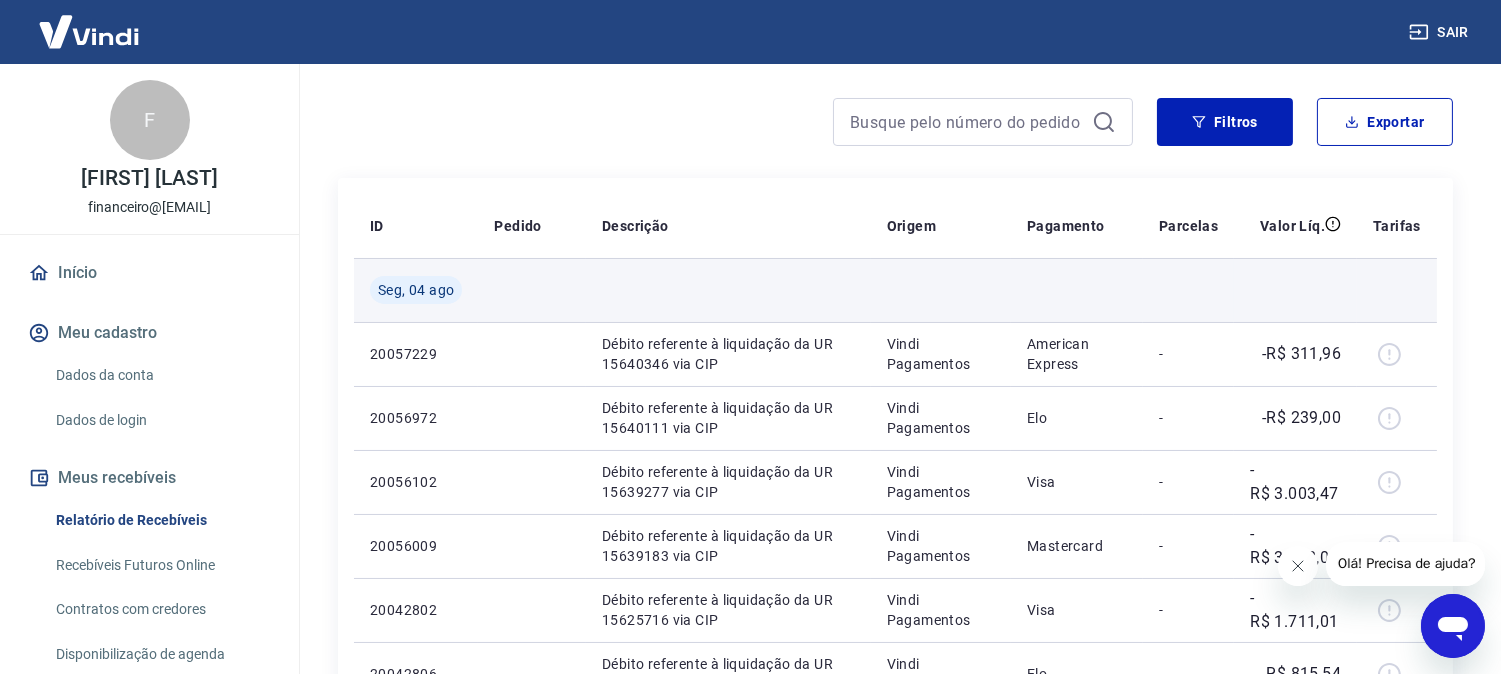 scroll, scrollTop: 111, scrollLeft: 0, axis: vertical 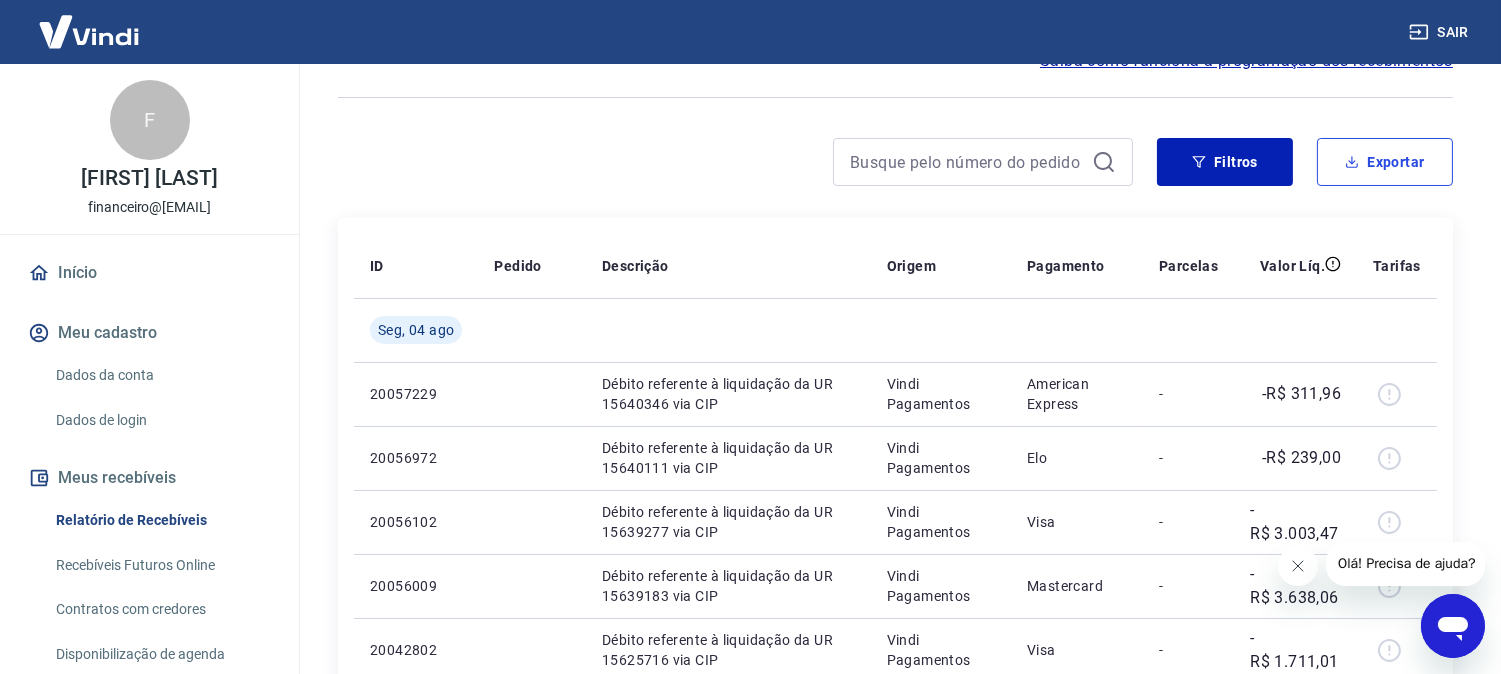 click on "Exportar" at bounding box center (1385, 162) 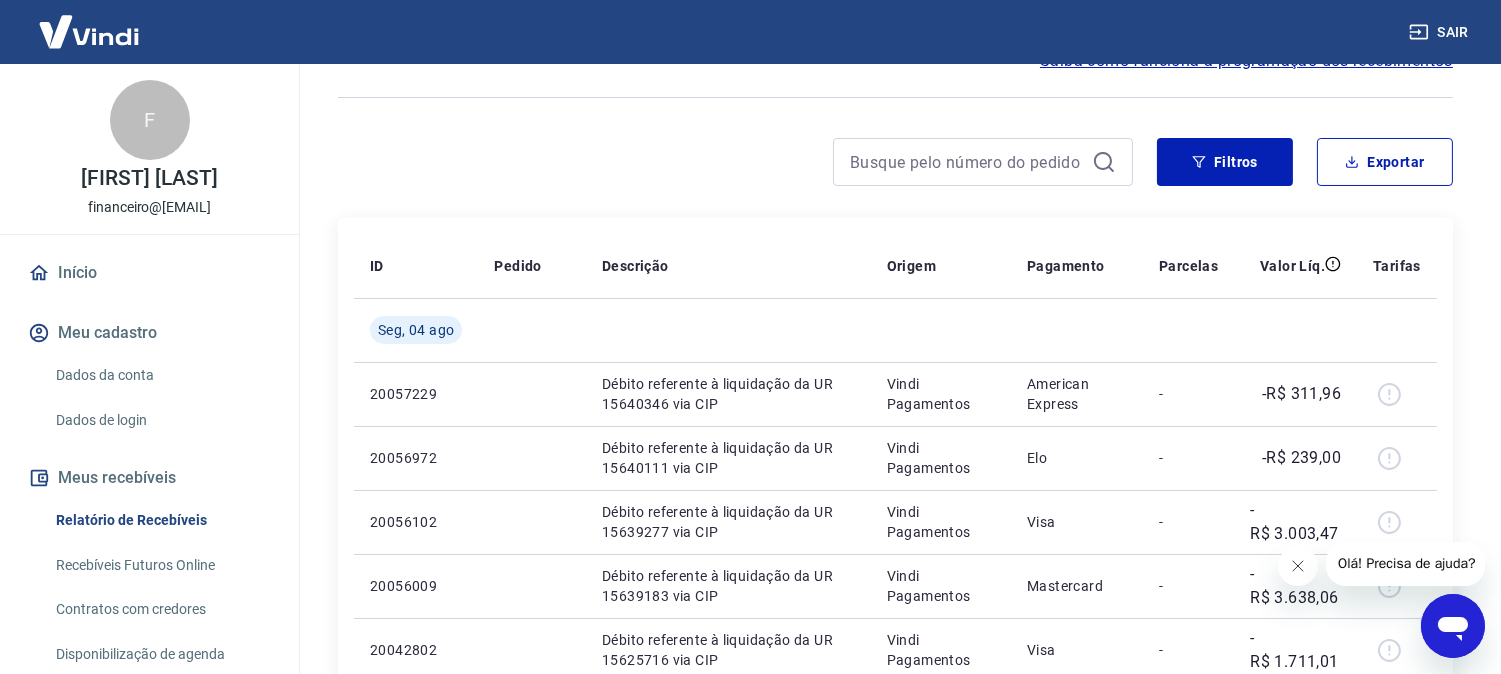 type on "02/08/2025" 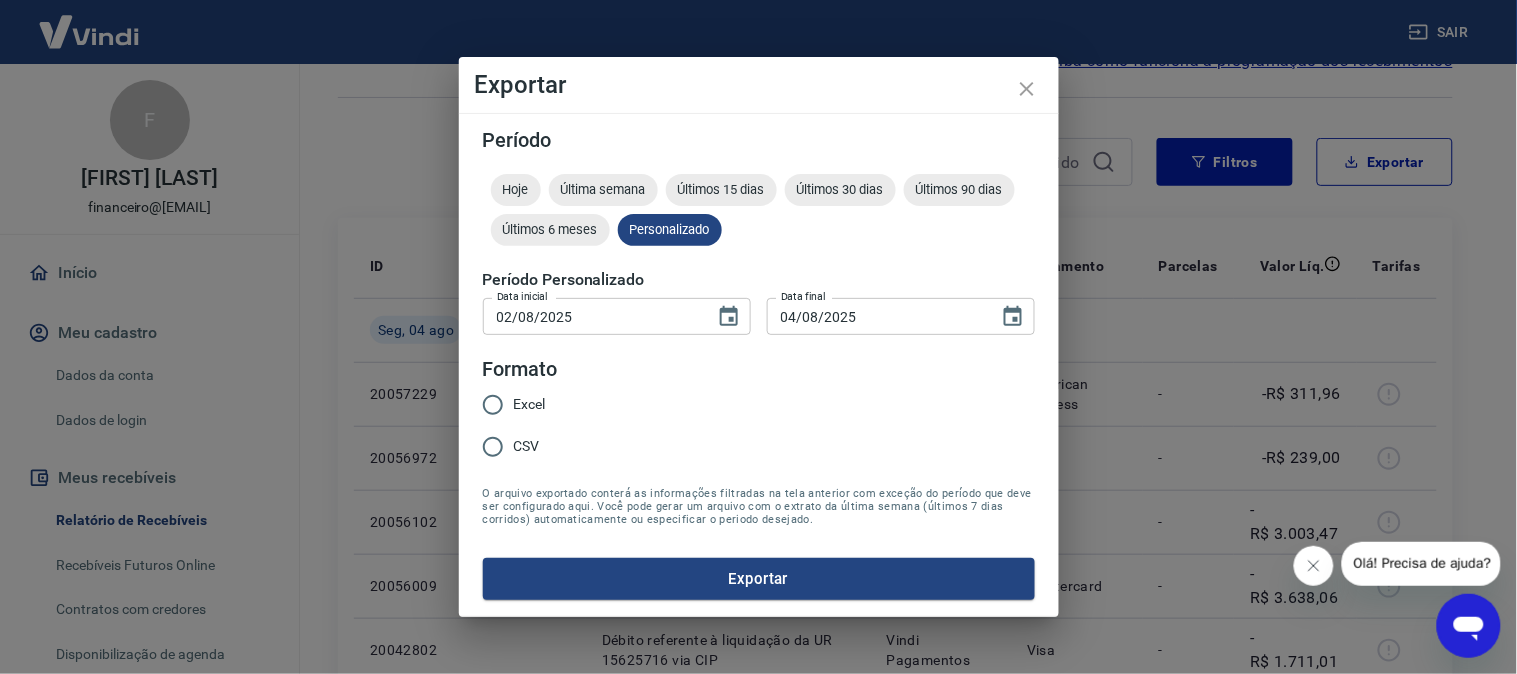click on "Excel" at bounding box center [530, 404] 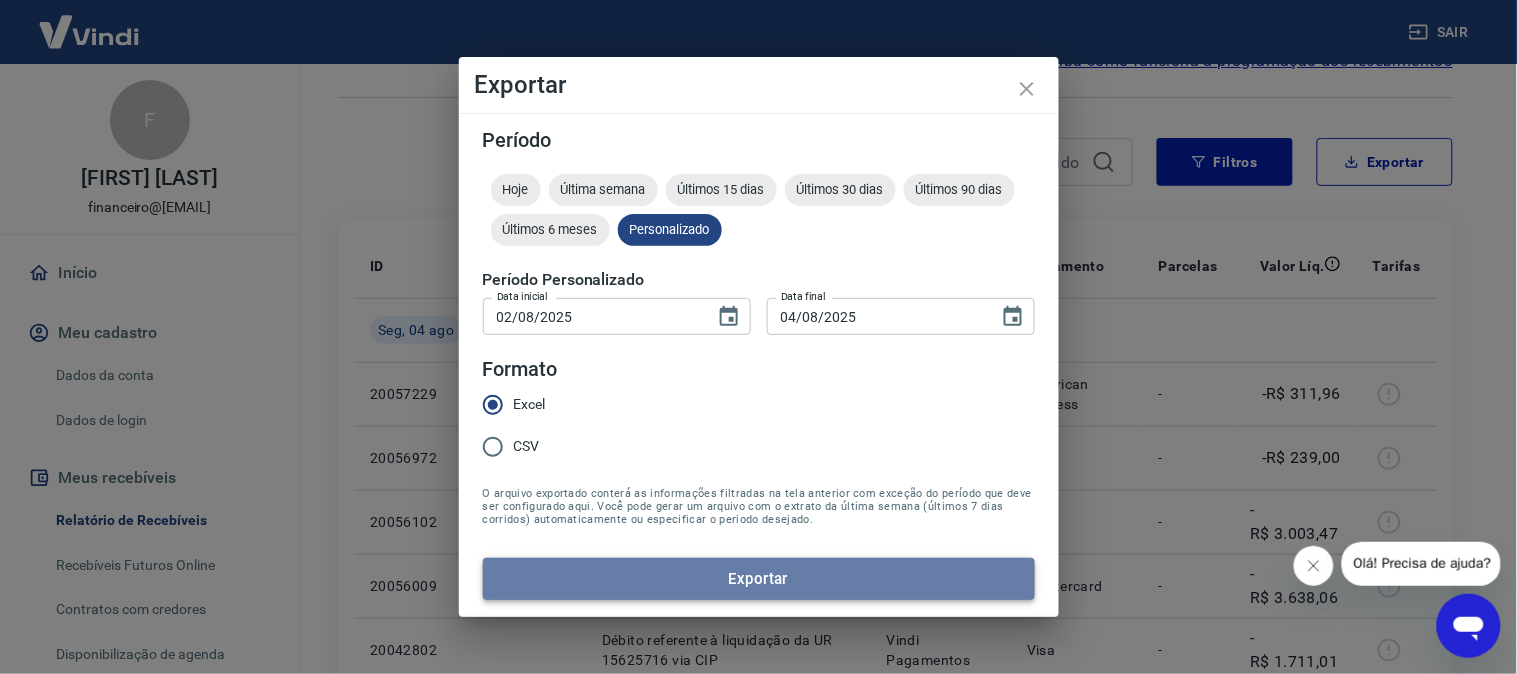 click on "Exportar" at bounding box center (759, 579) 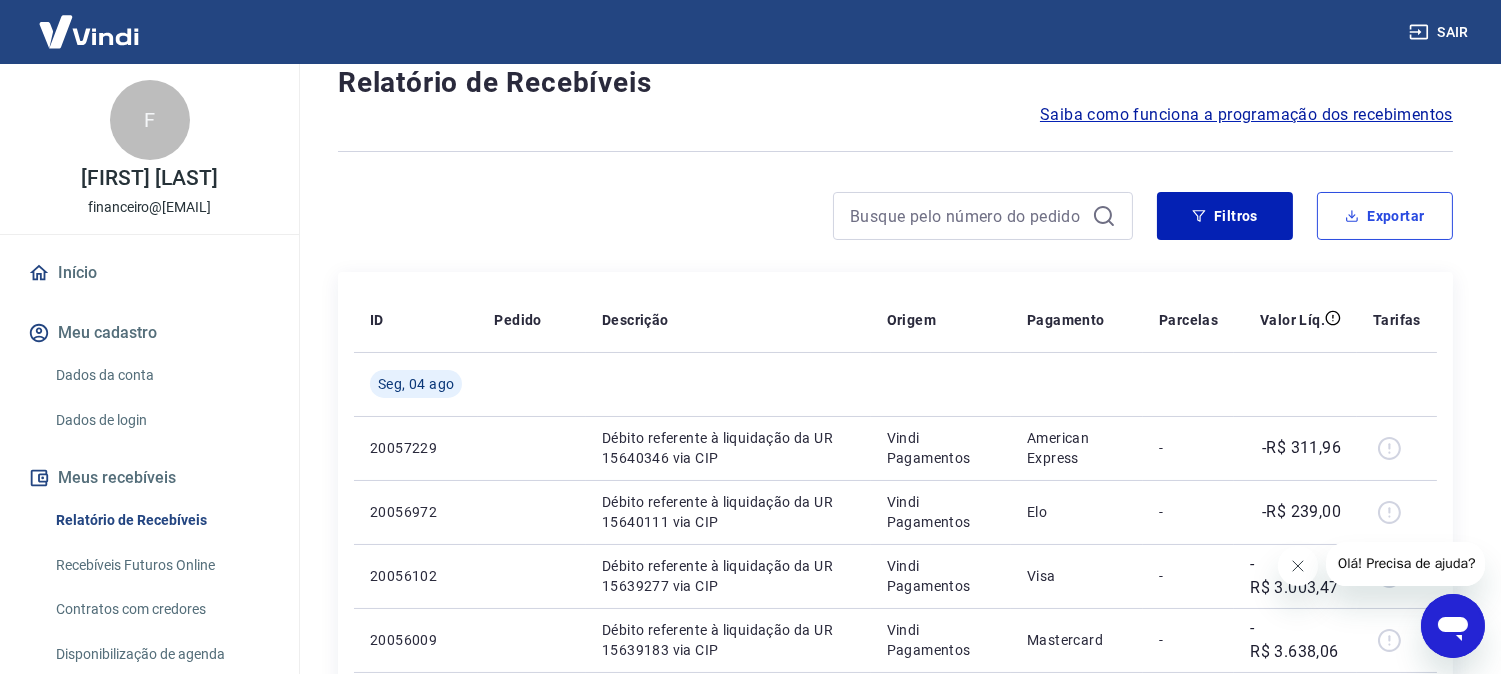 scroll, scrollTop: 111, scrollLeft: 0, axis: vertical 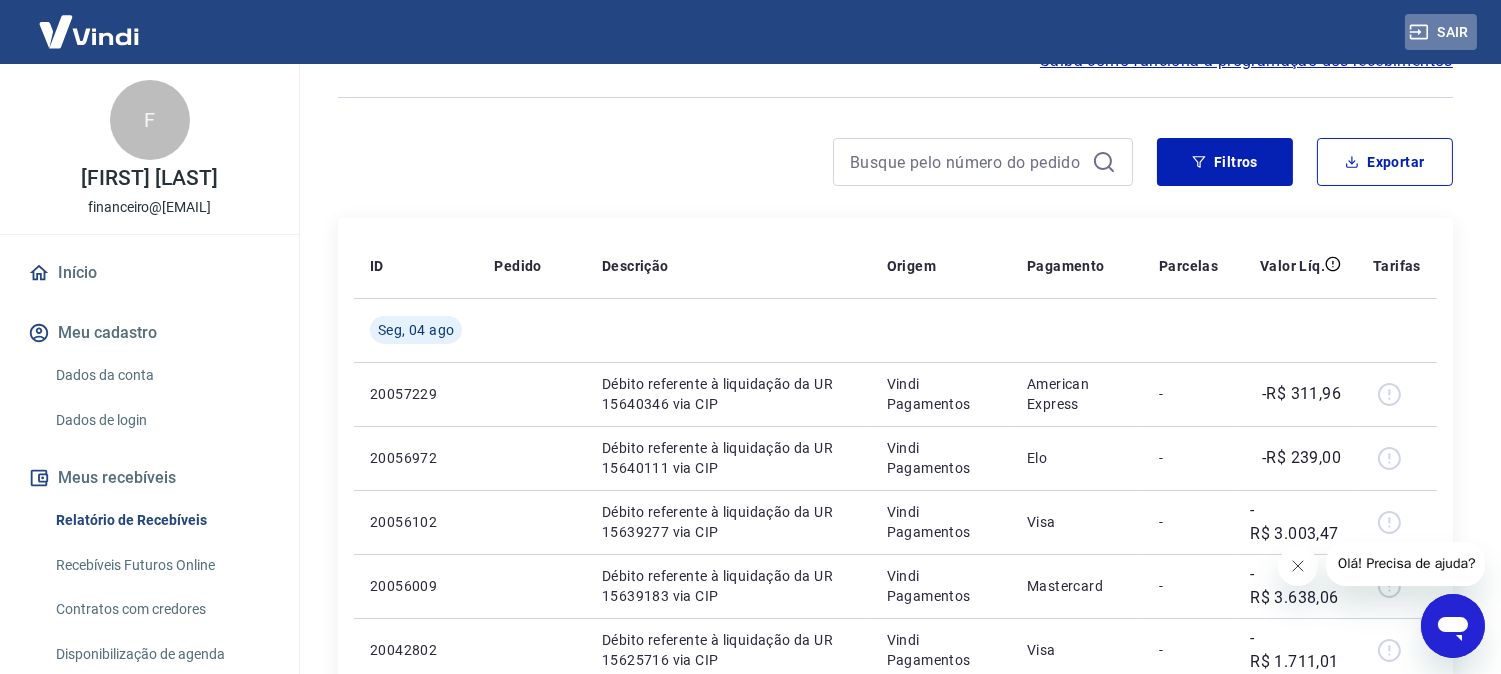 click on "Sair" at bounding box center [1441, 32] 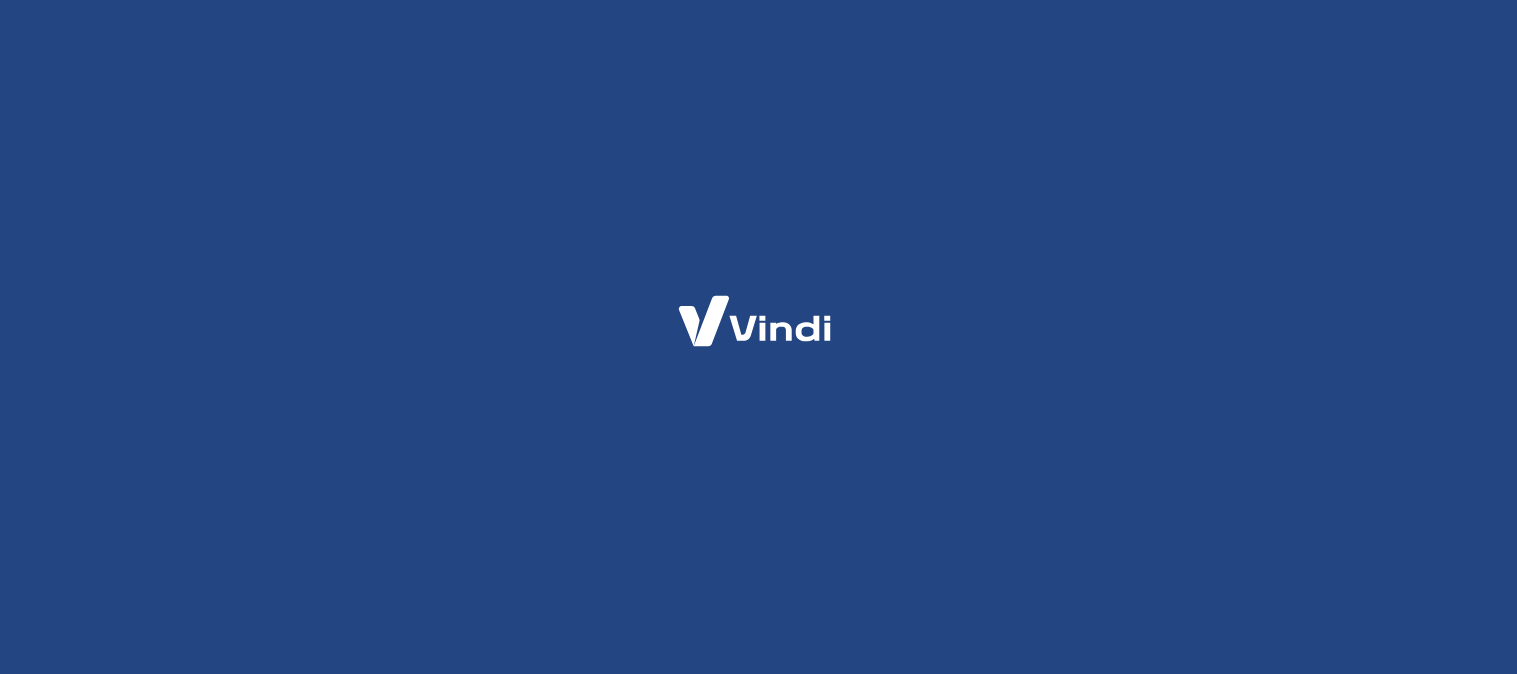 scroll, scrollTop: 0, scrollLeft: 0, axis: both 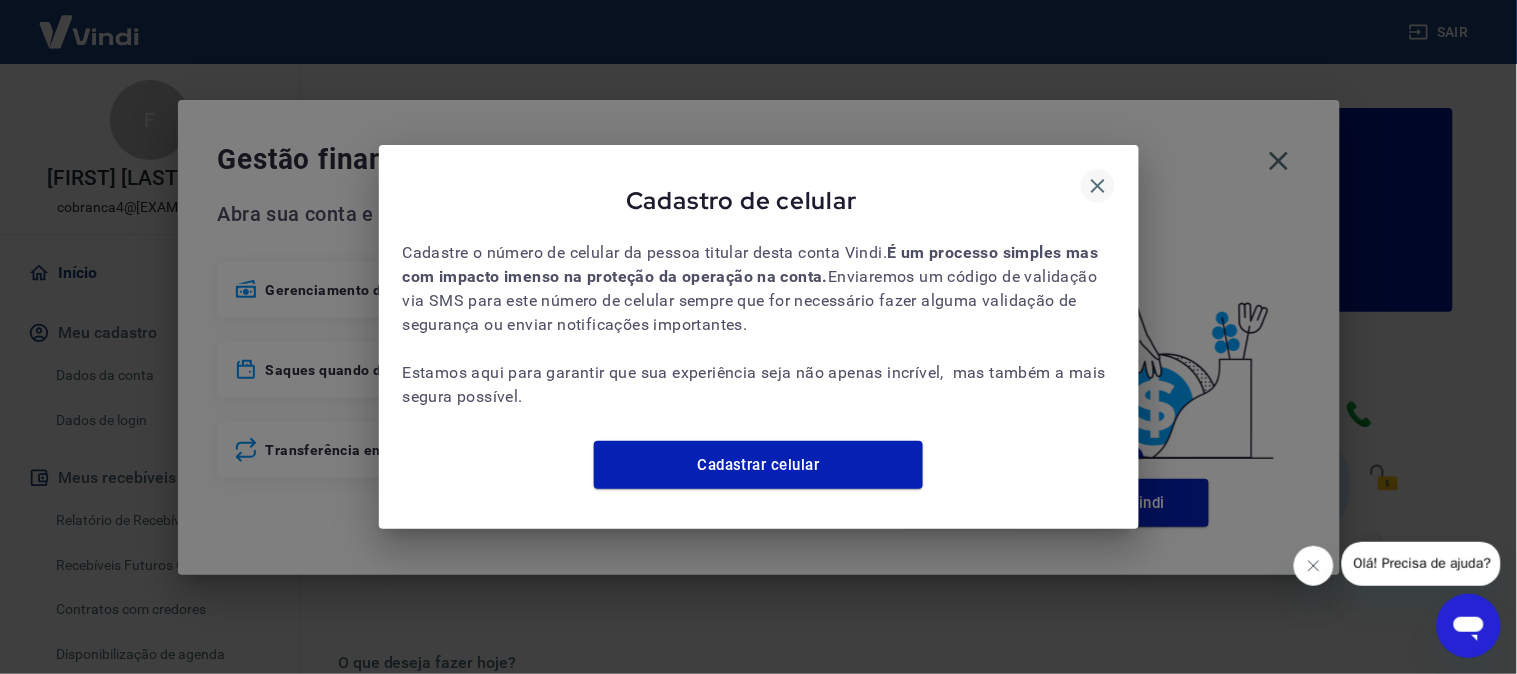 drag, startPoint x: 1078, startPoint y: 183, endPoint x: 1101, endPoint y: 168, distance: 27.45906 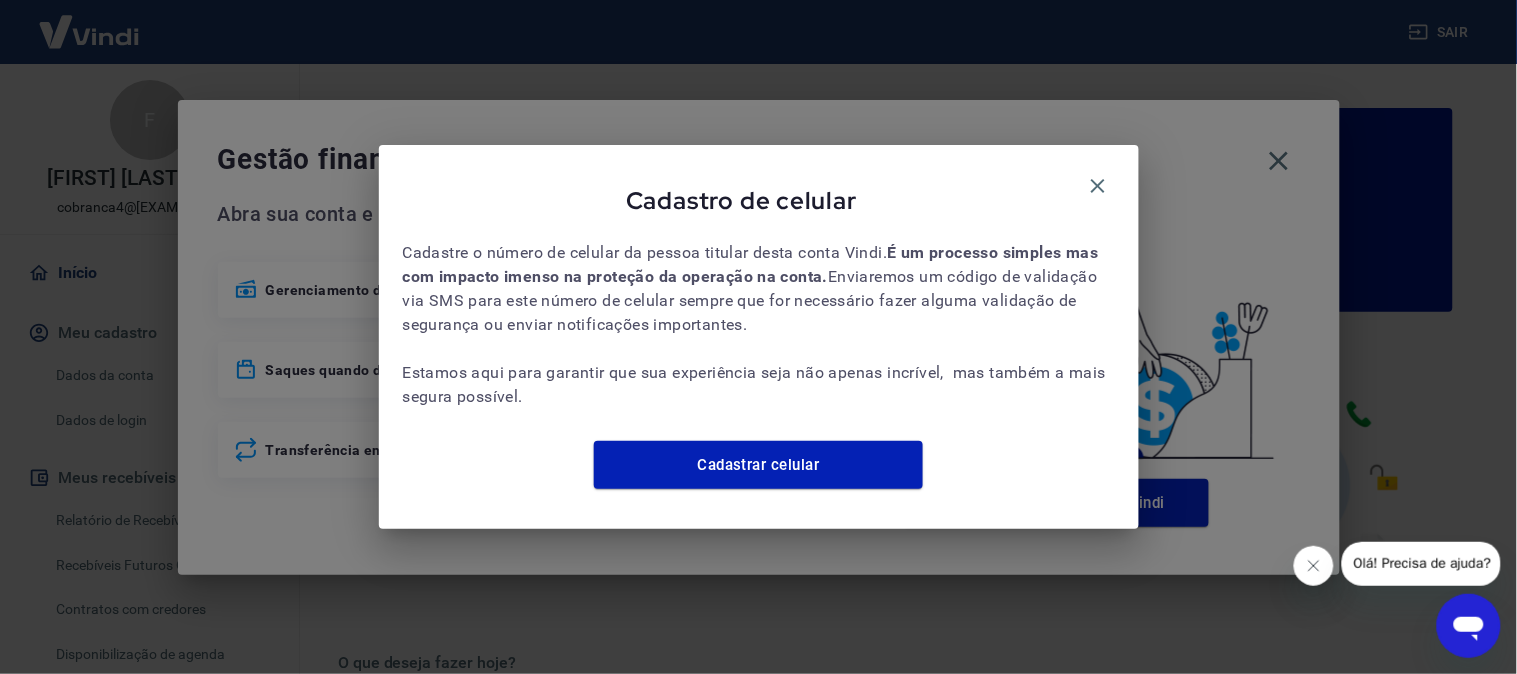 drag, startPoint x: 1101, startPoint y: 168, endPoint x: 1177, endPoint y: 170, distance: 76.02631 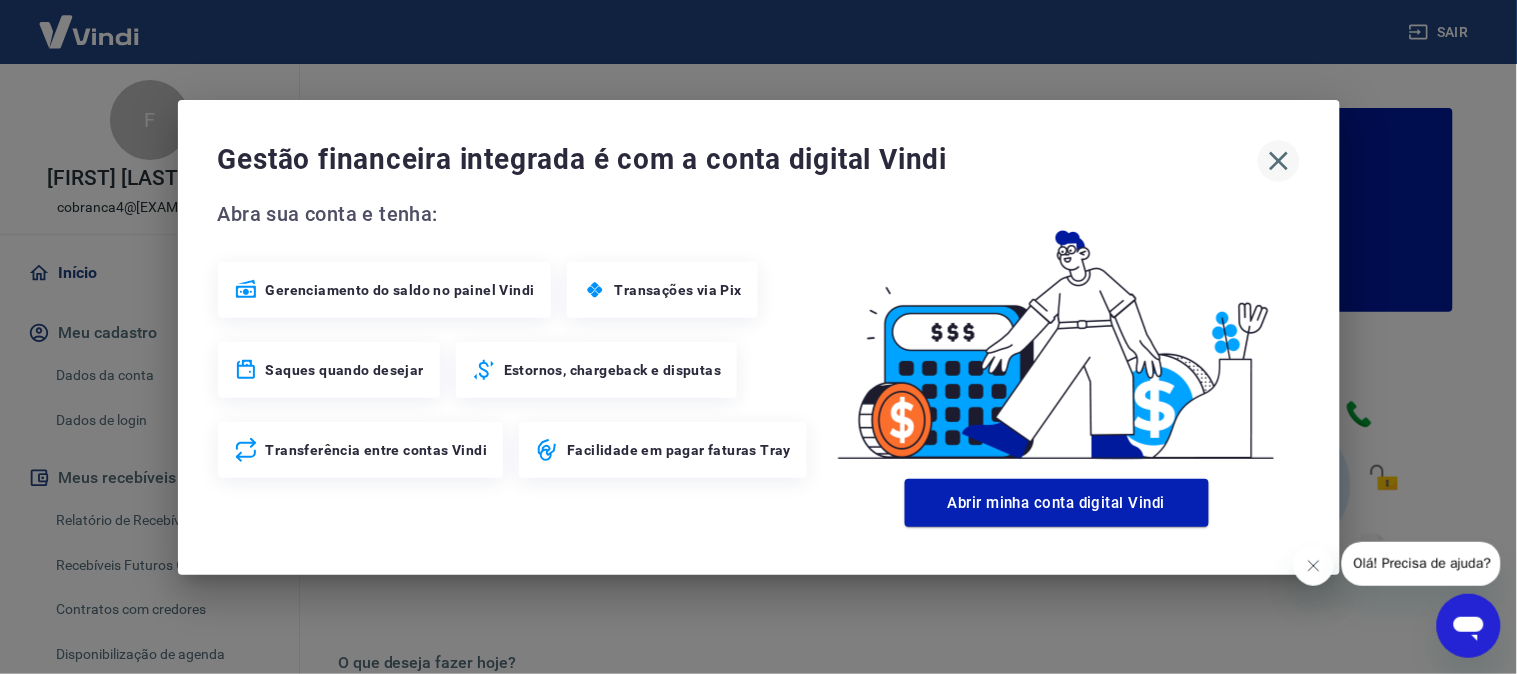 click 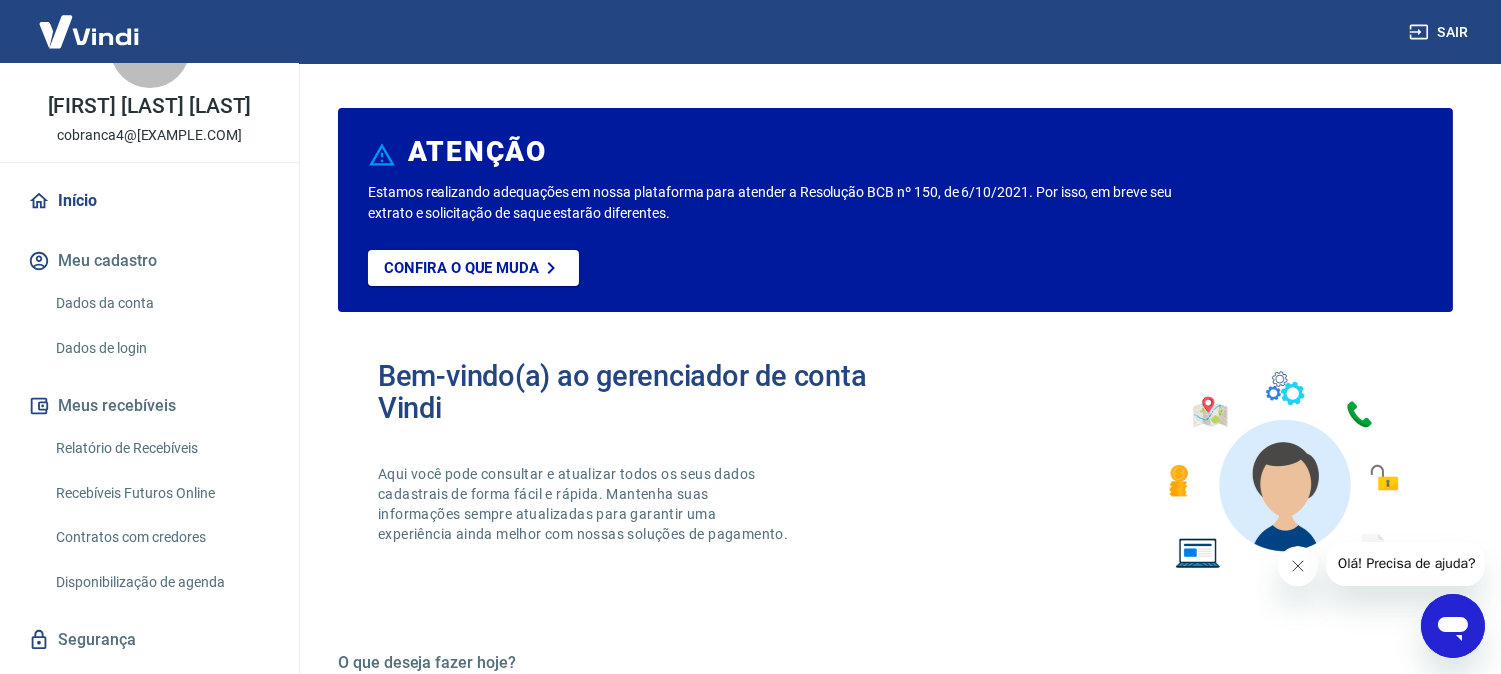 scroll, scrollTop: 111, scrollLeft: 0, axis: vertical 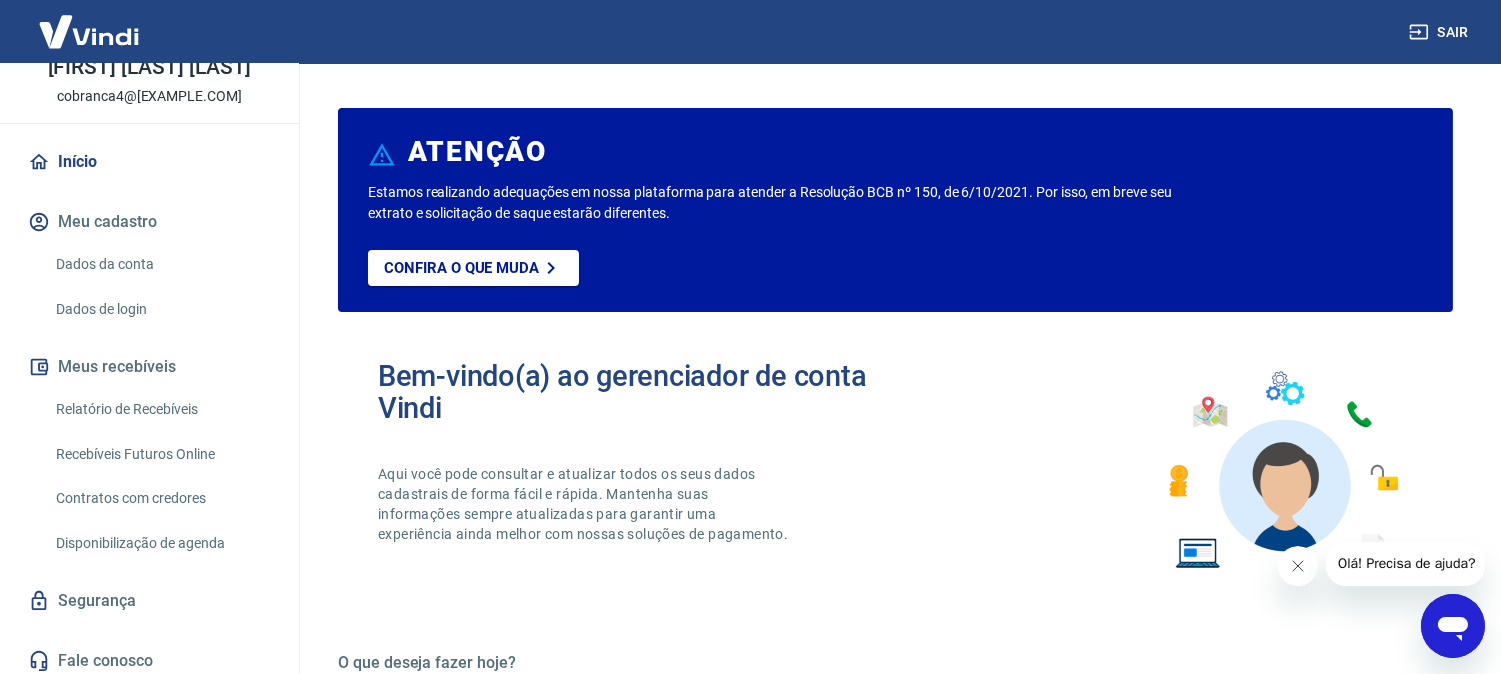 click on "Relatório de Recebíveis" at bounding box center (161, 409) 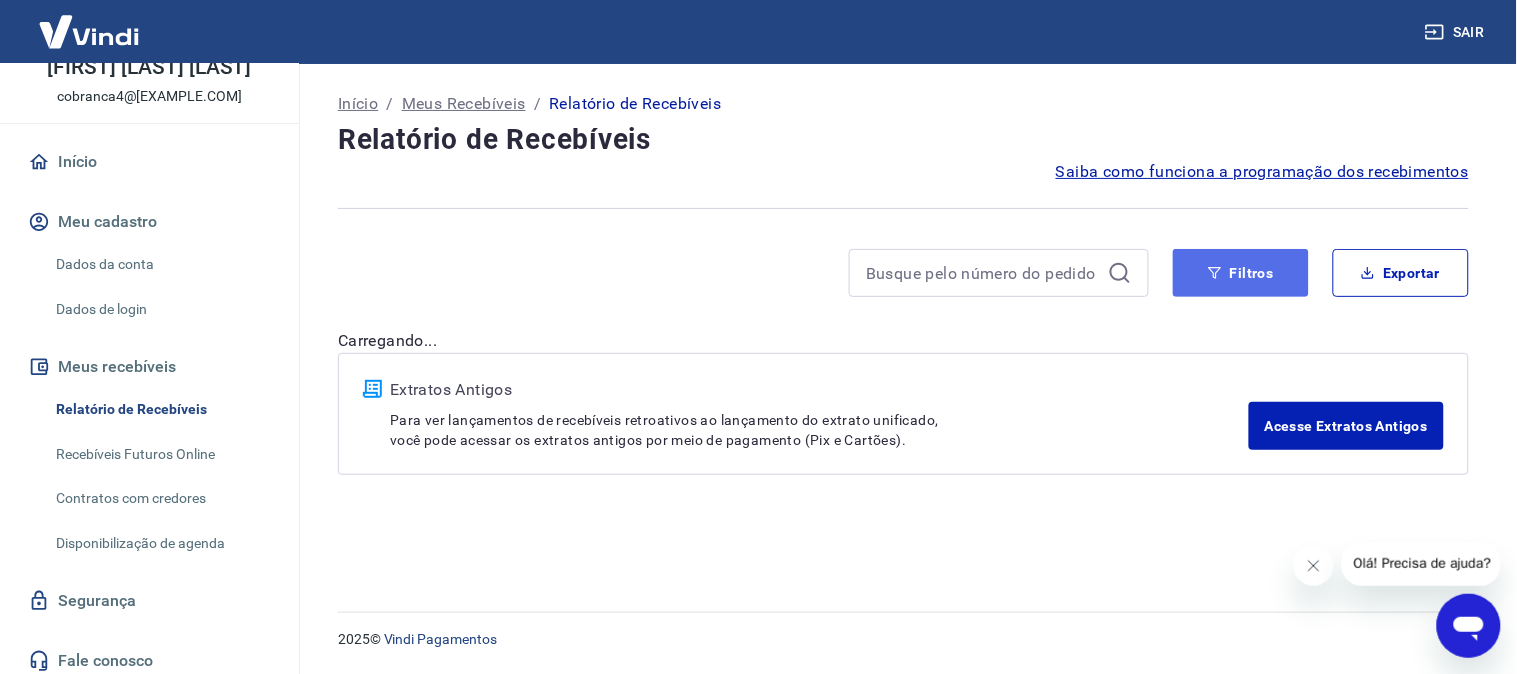 click on "Filtros" at bounding box center [1241, 273] 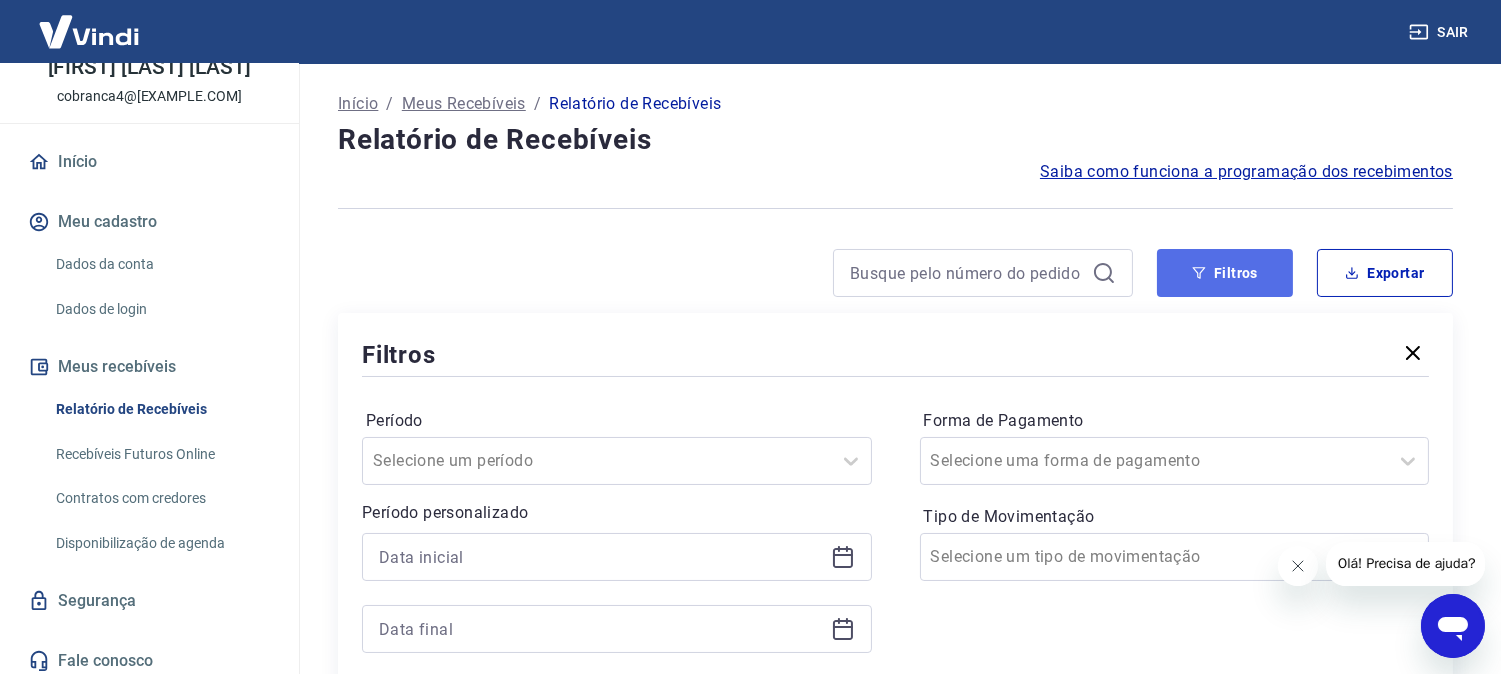 click on "Filtros" at bounding box center (1225, 273) 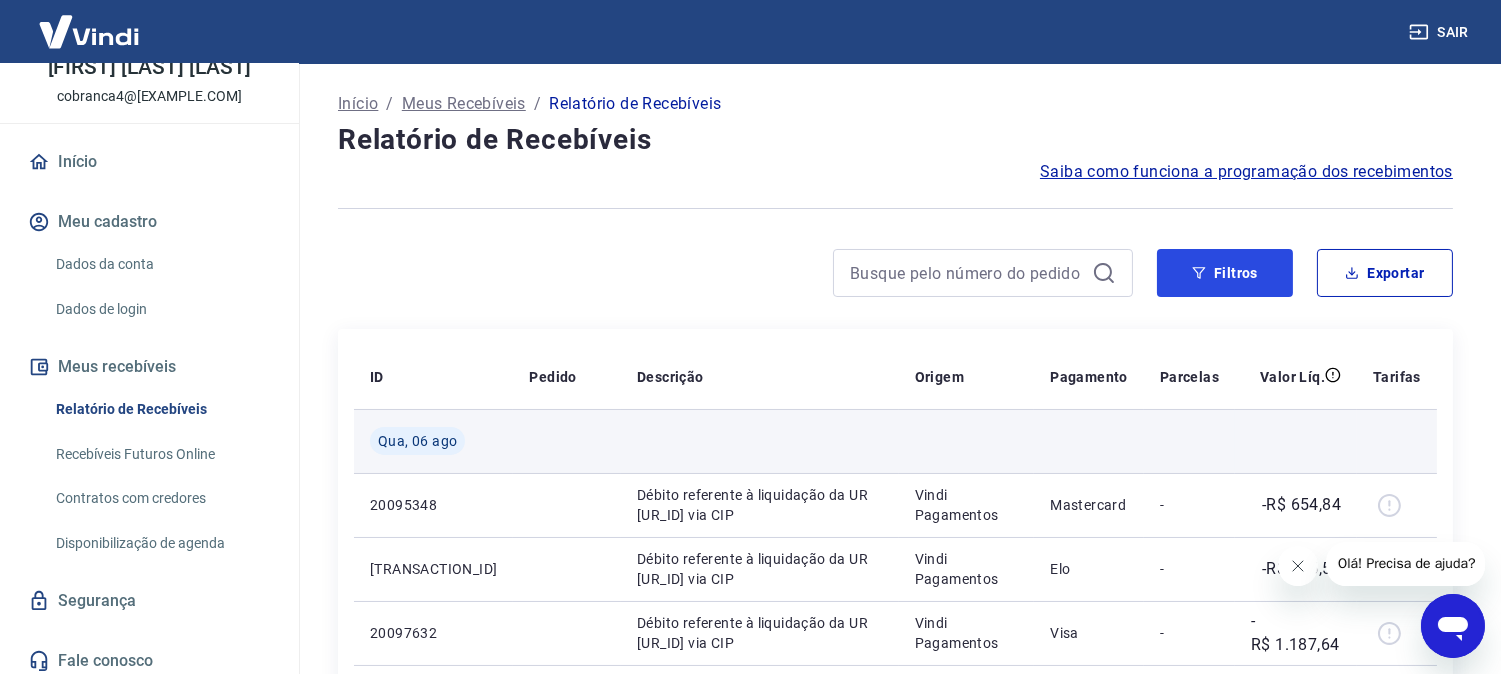 scroll, scrollTop: 111, scrollLeft: 0, axis: vertical 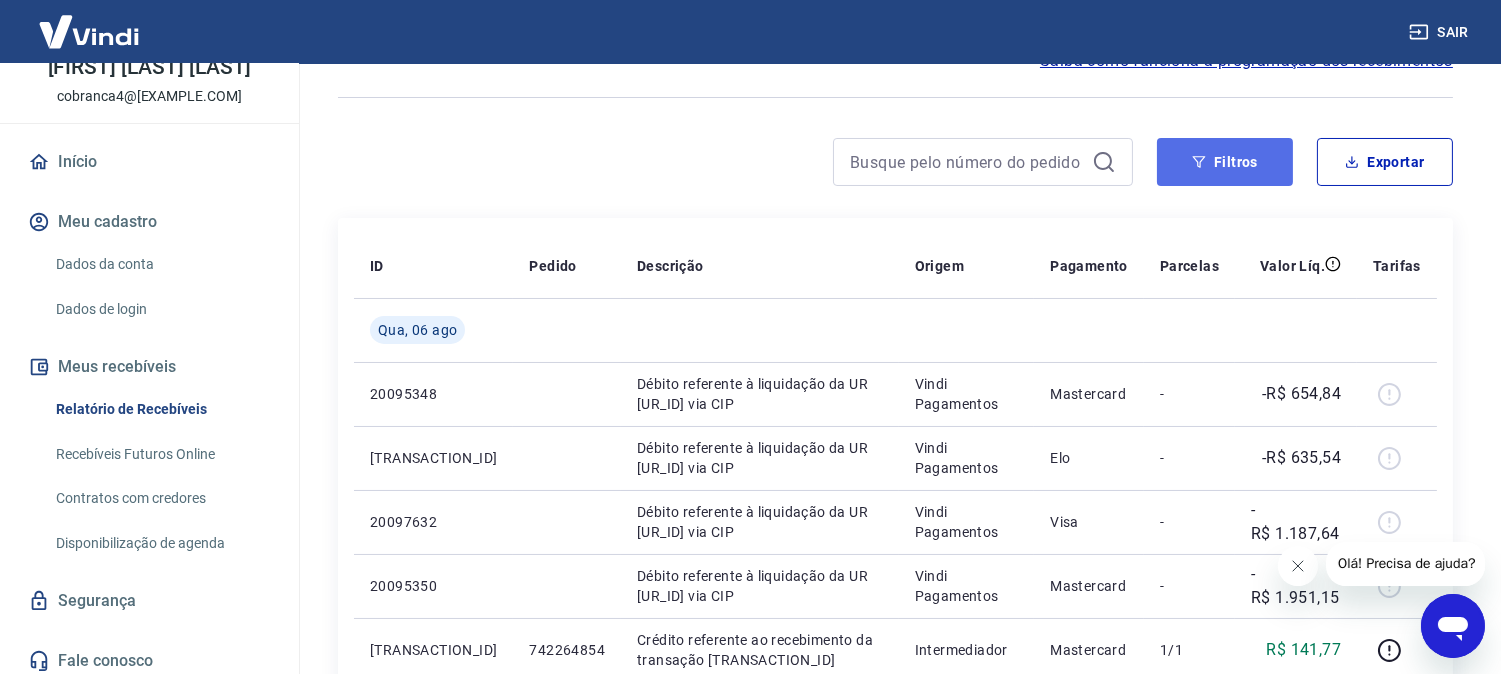 click on "Filtros" at bounding box center [1225, 162] 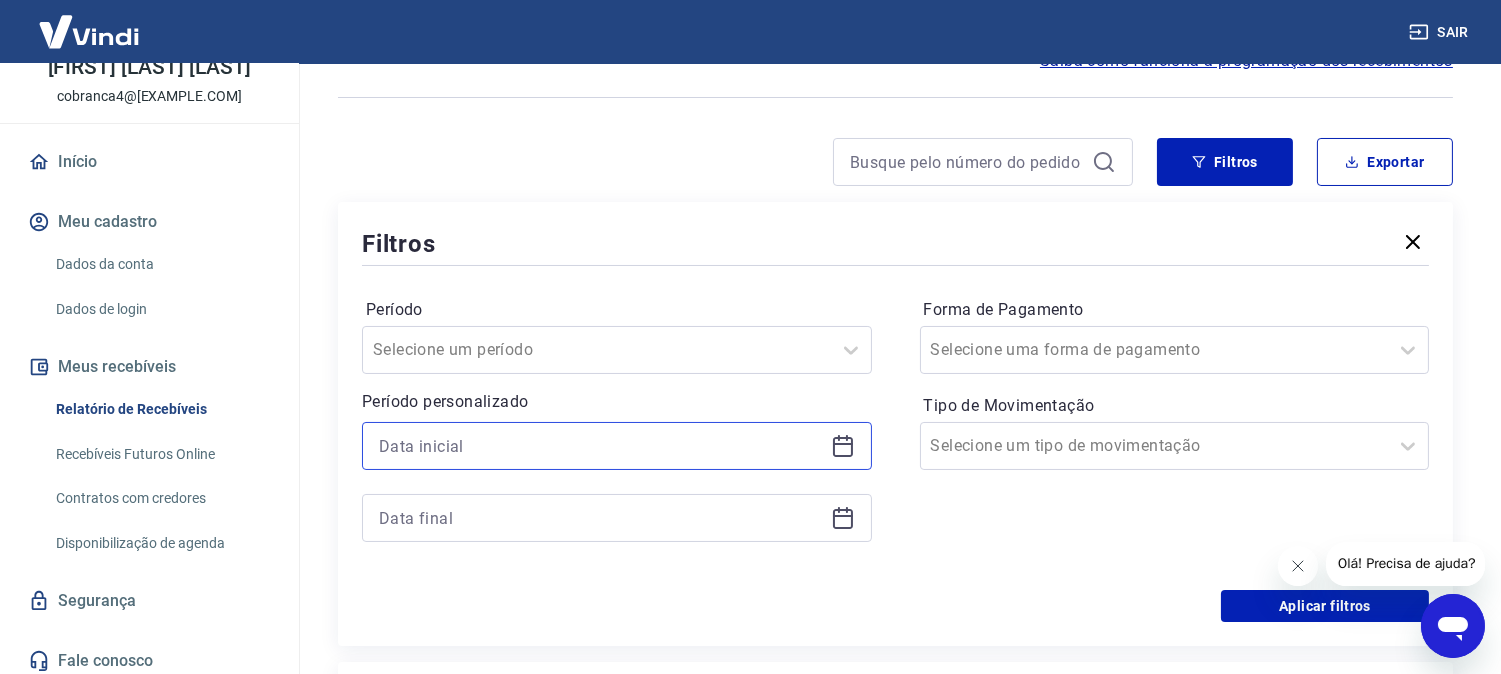 drag, startPoint x: 580, startPoint y: 435, endPoint x: 594, endPoint y: 456, distance: 25.23886 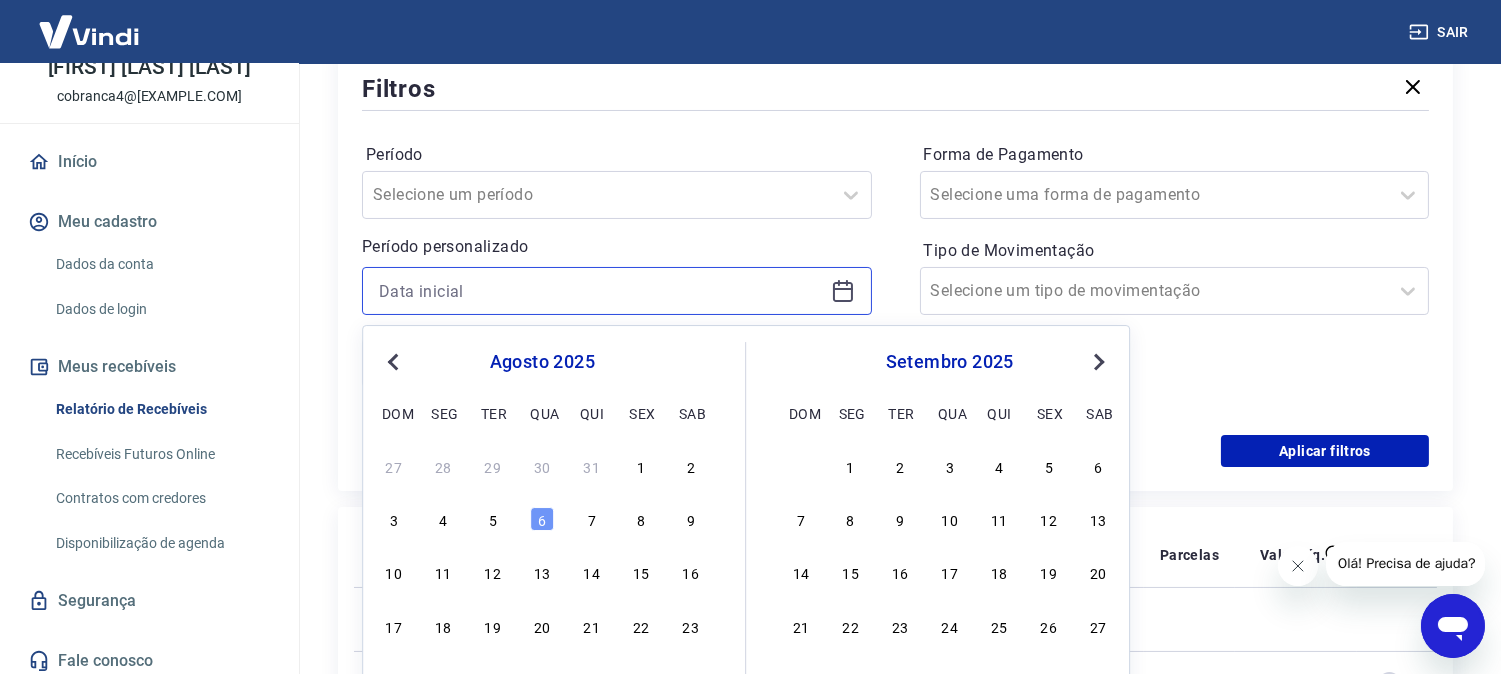 scroll, scrollTop: 444, scrollLeft: 0, axis: vertical 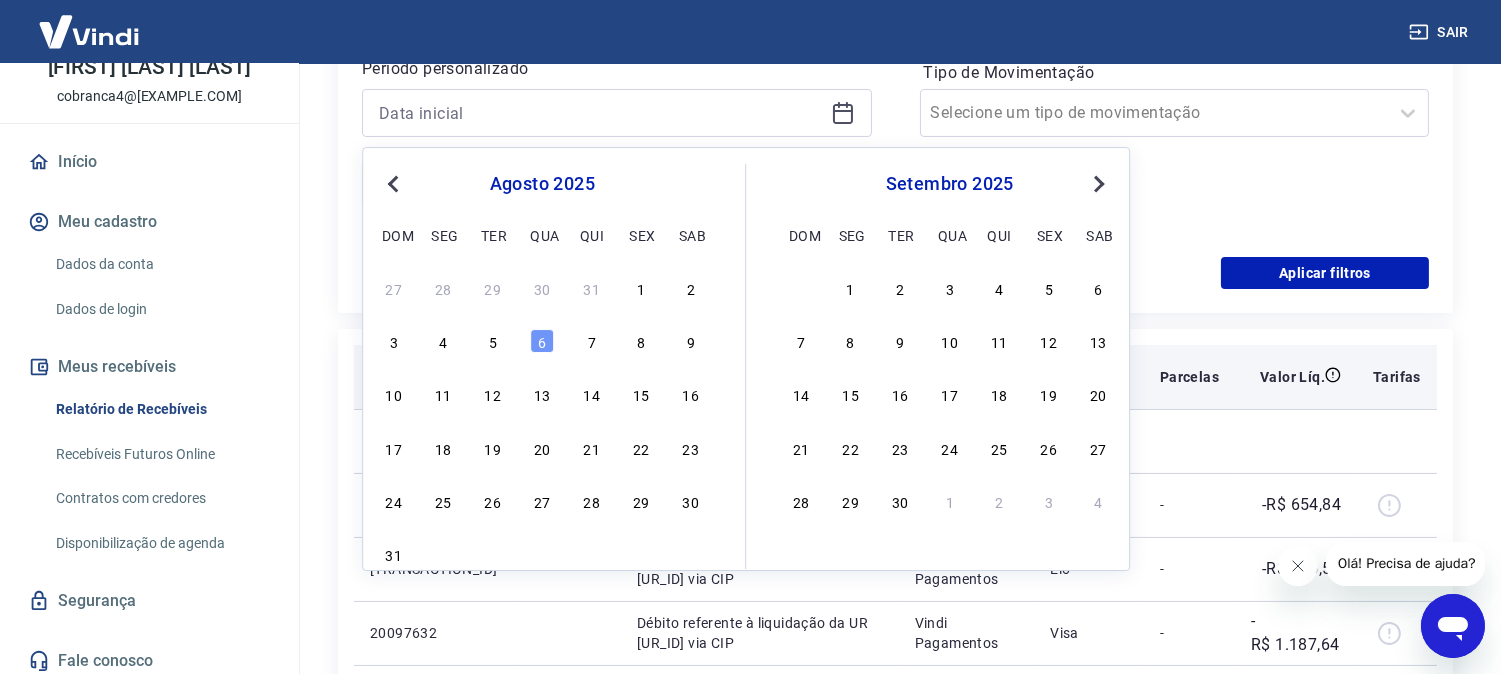 click on "2" at bounding box center (691, 288) 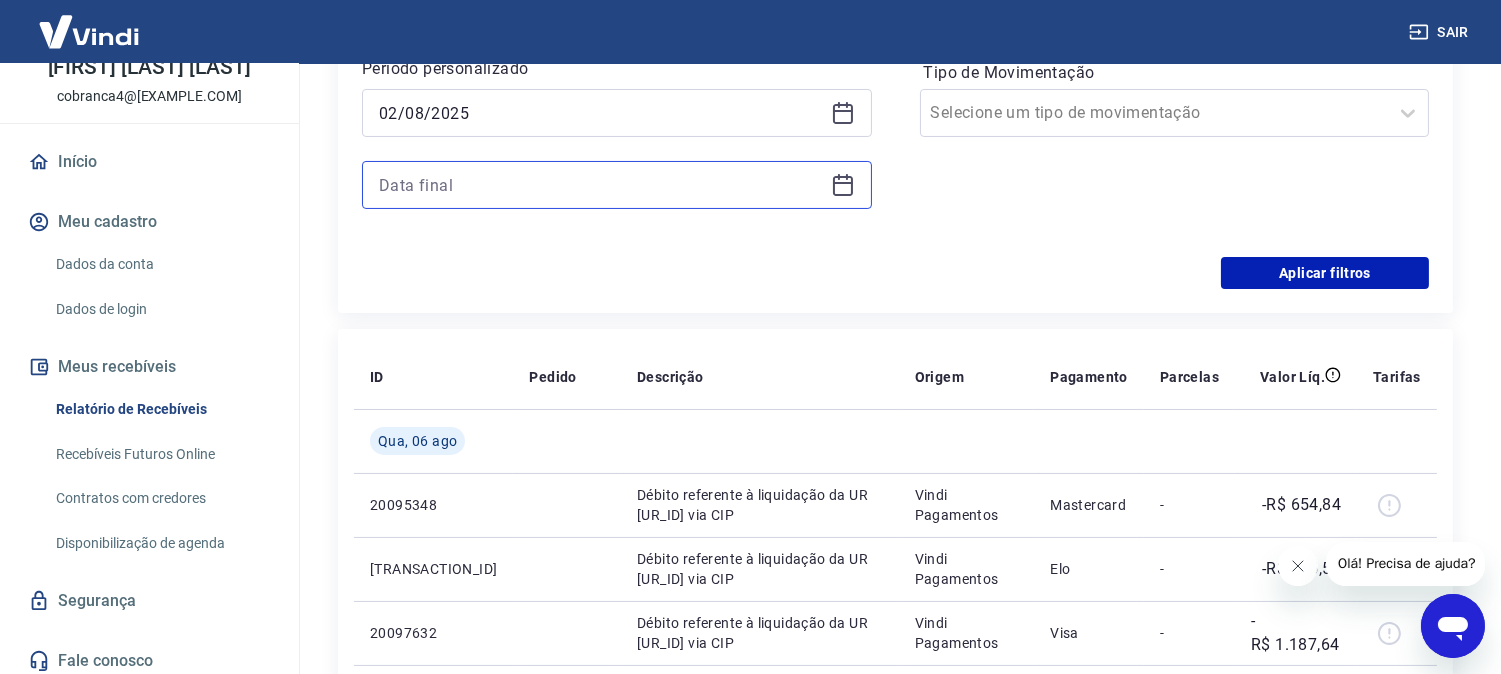 click at bounding box center [601, 185] 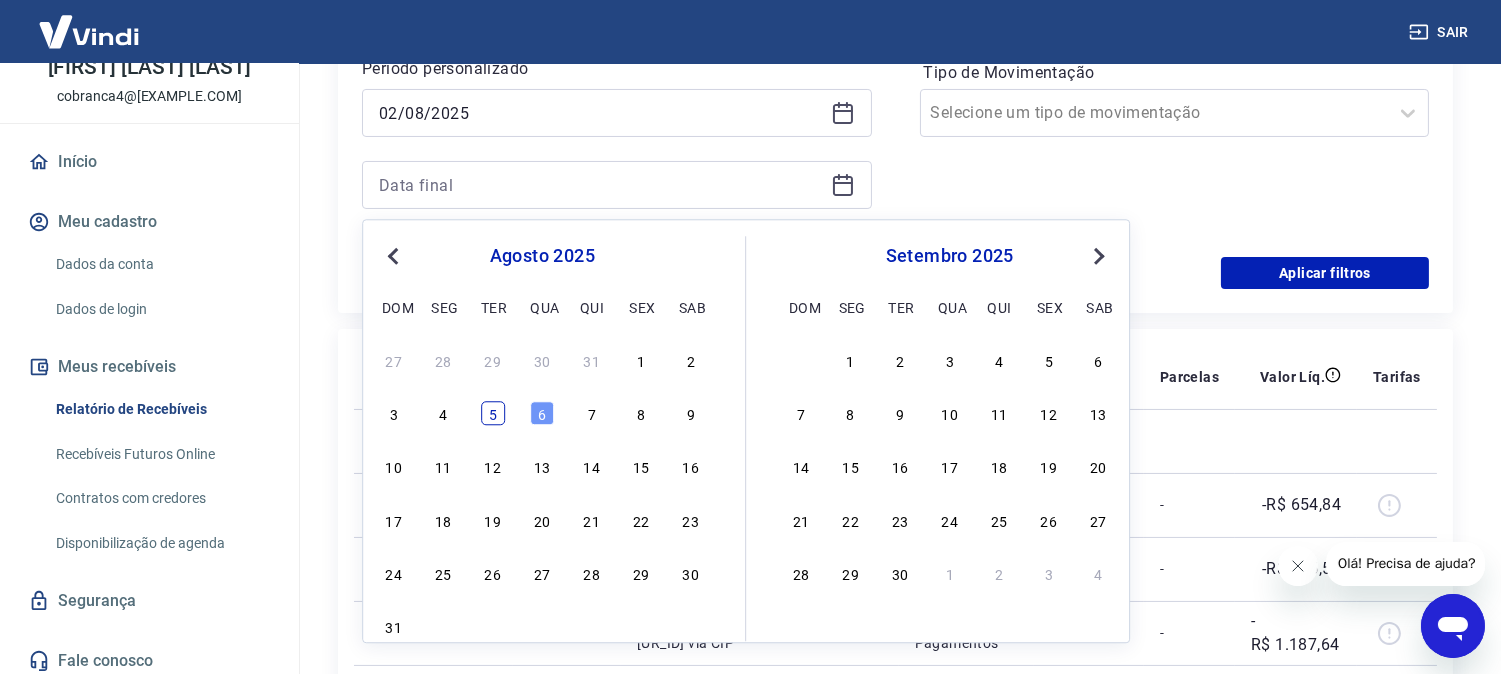 click on "5" at bounding box center [493, 414] 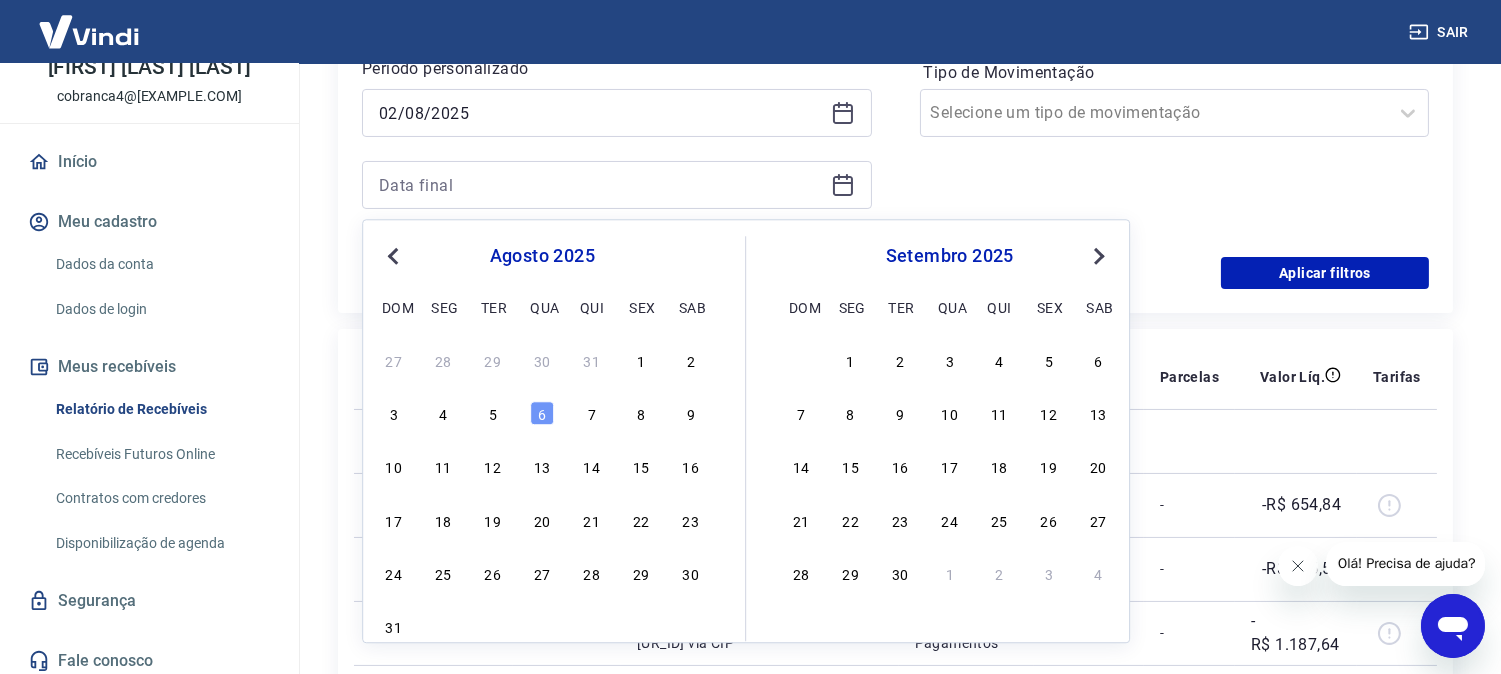 type on "05/08/2025" 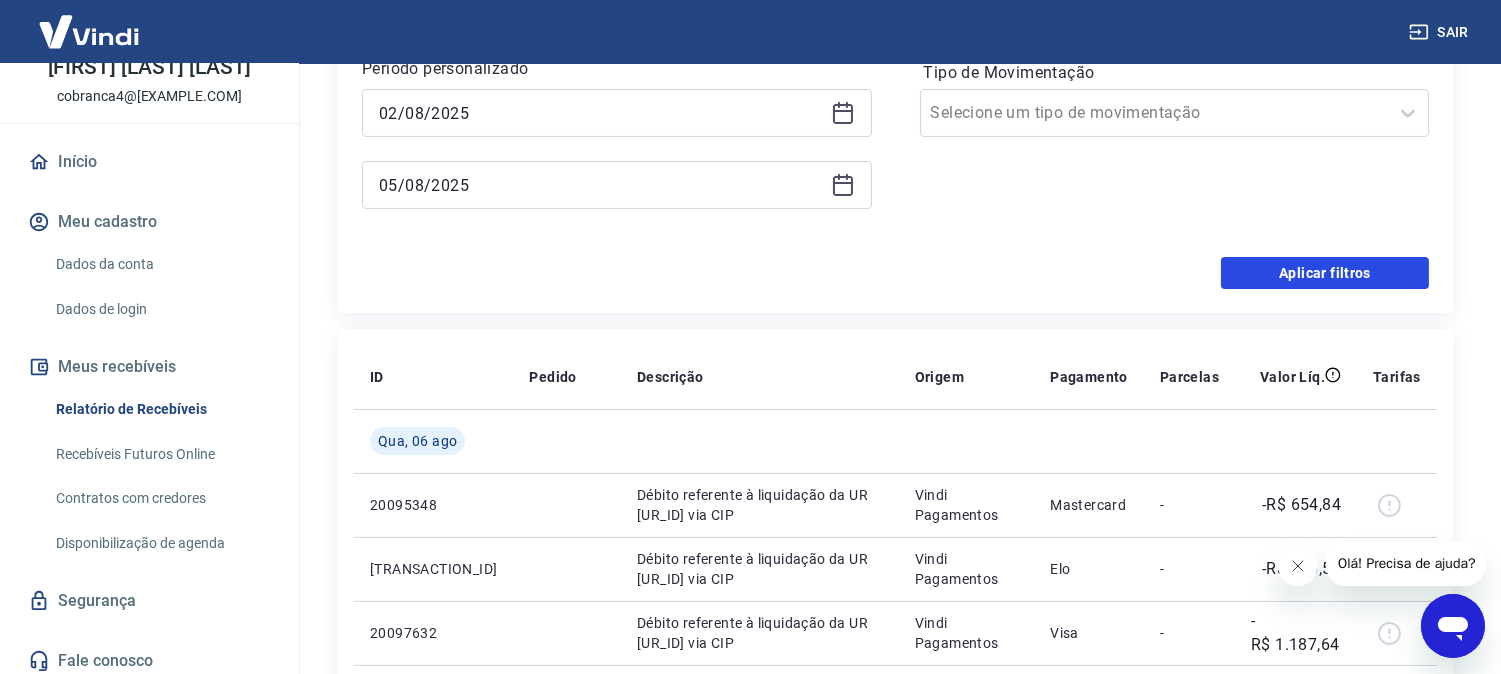 click on "Aplicar filtros" at bounding box center (1325, 273) 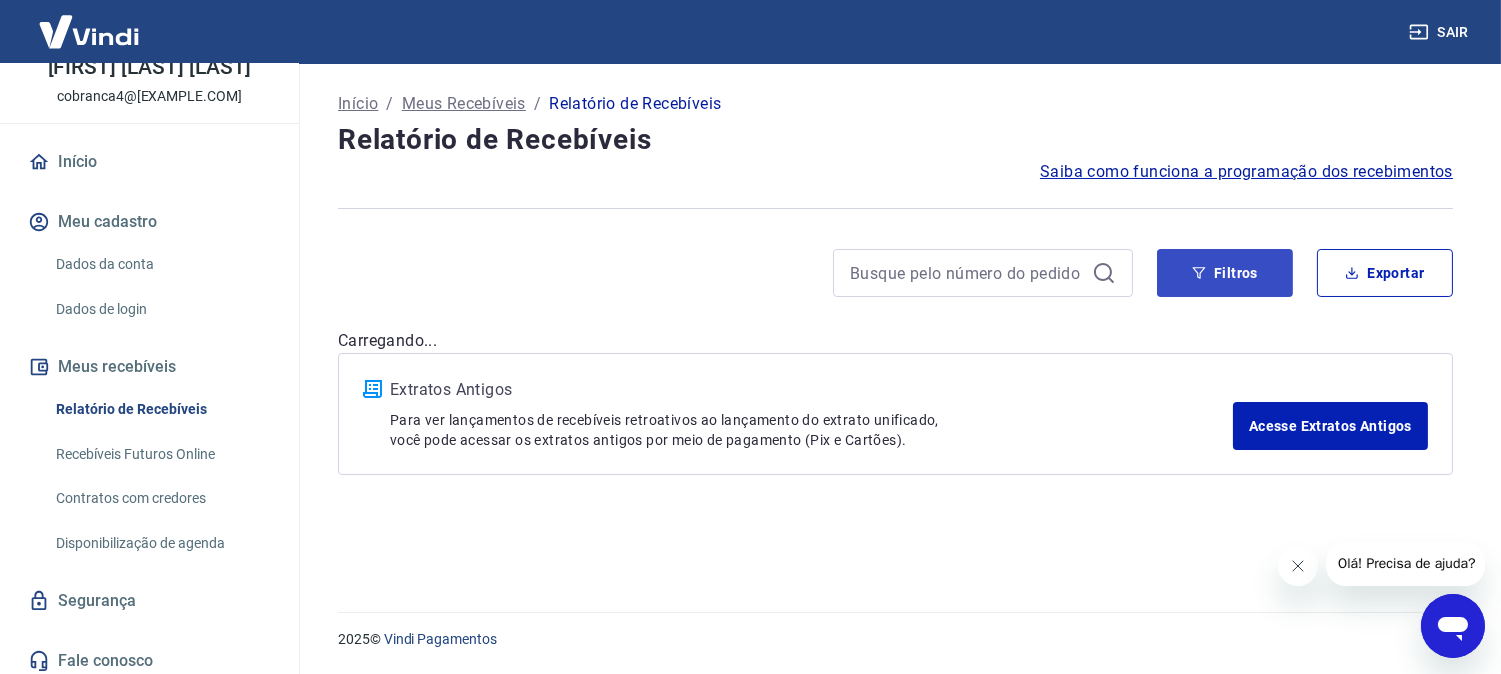 scroll, scrollTop: 0, scrollLeft: 0, axis: both 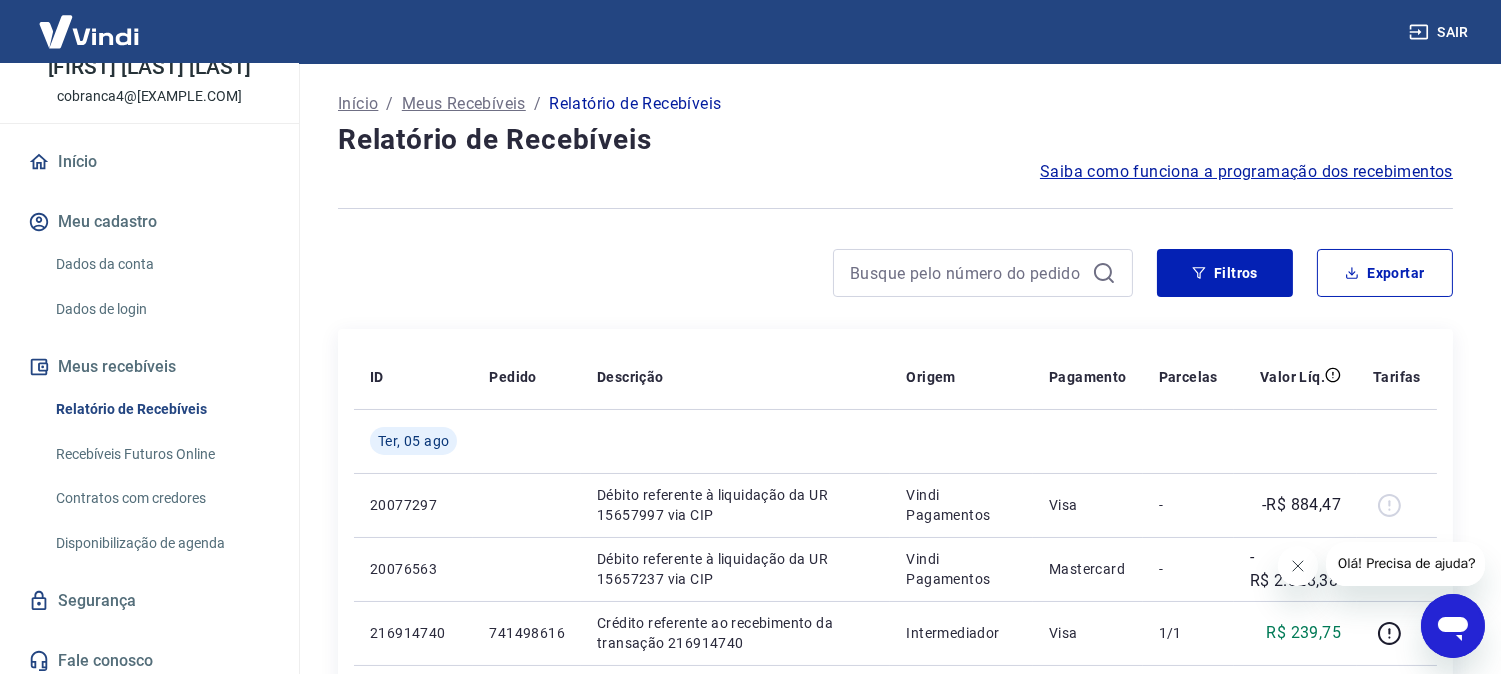 click at bounding box center (1297, 565) 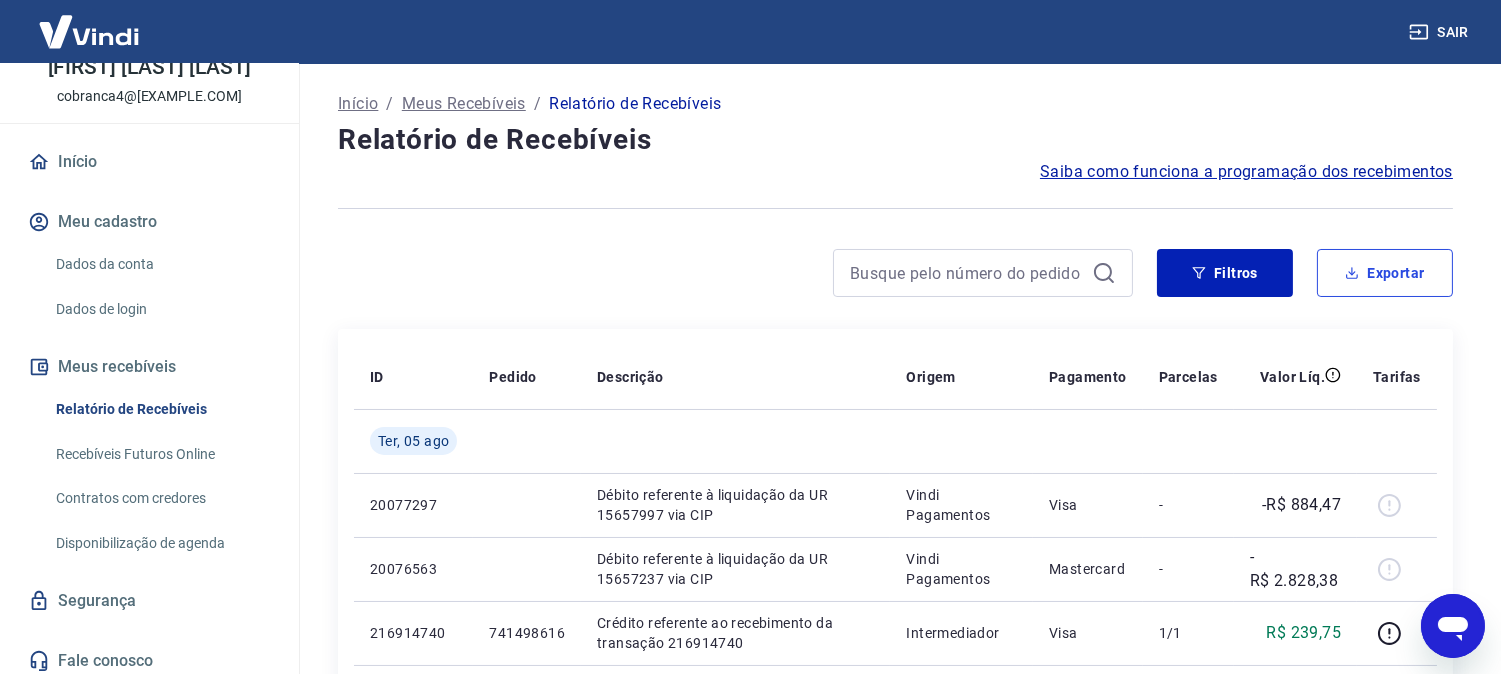 drag, startPoint x: 1393, startPoint y: 274, endPoint x: 1267, endPoint y: 354, distance: 149.25146 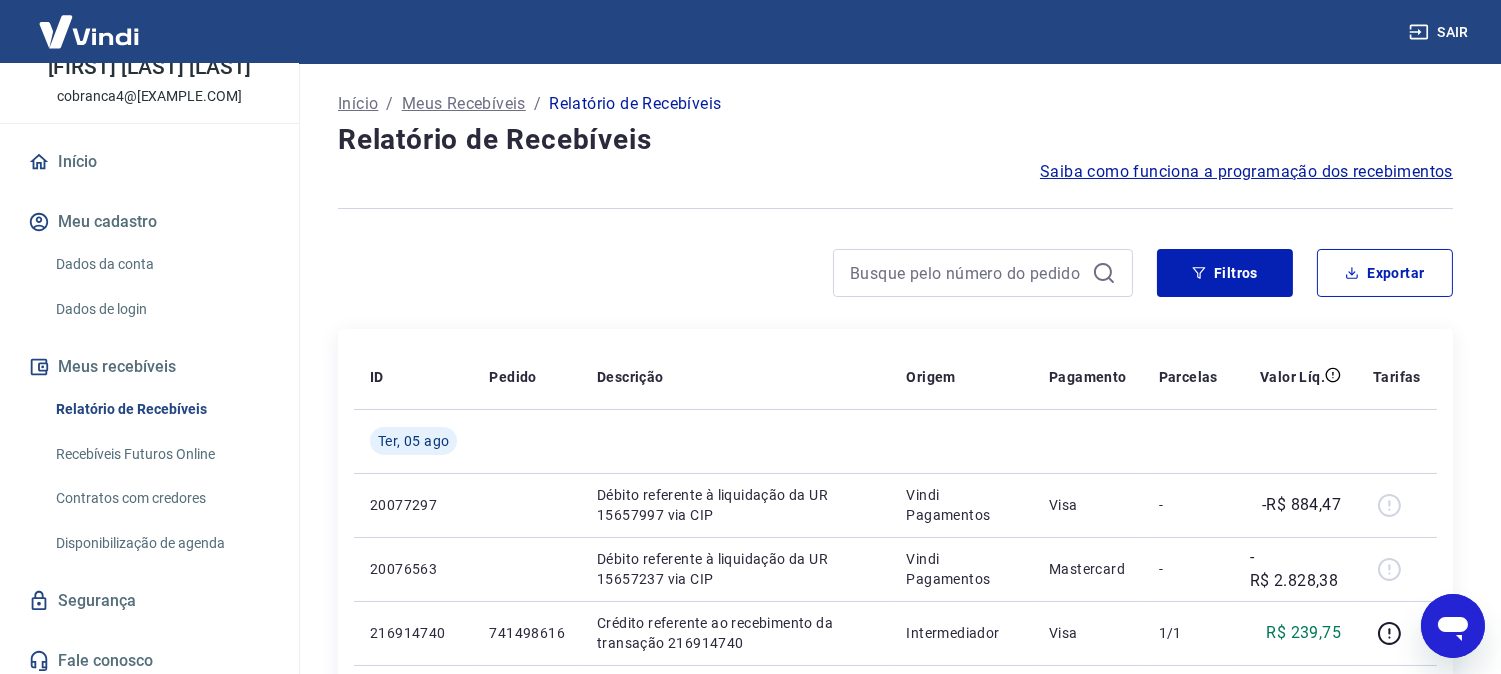 type on "02/08/2025" 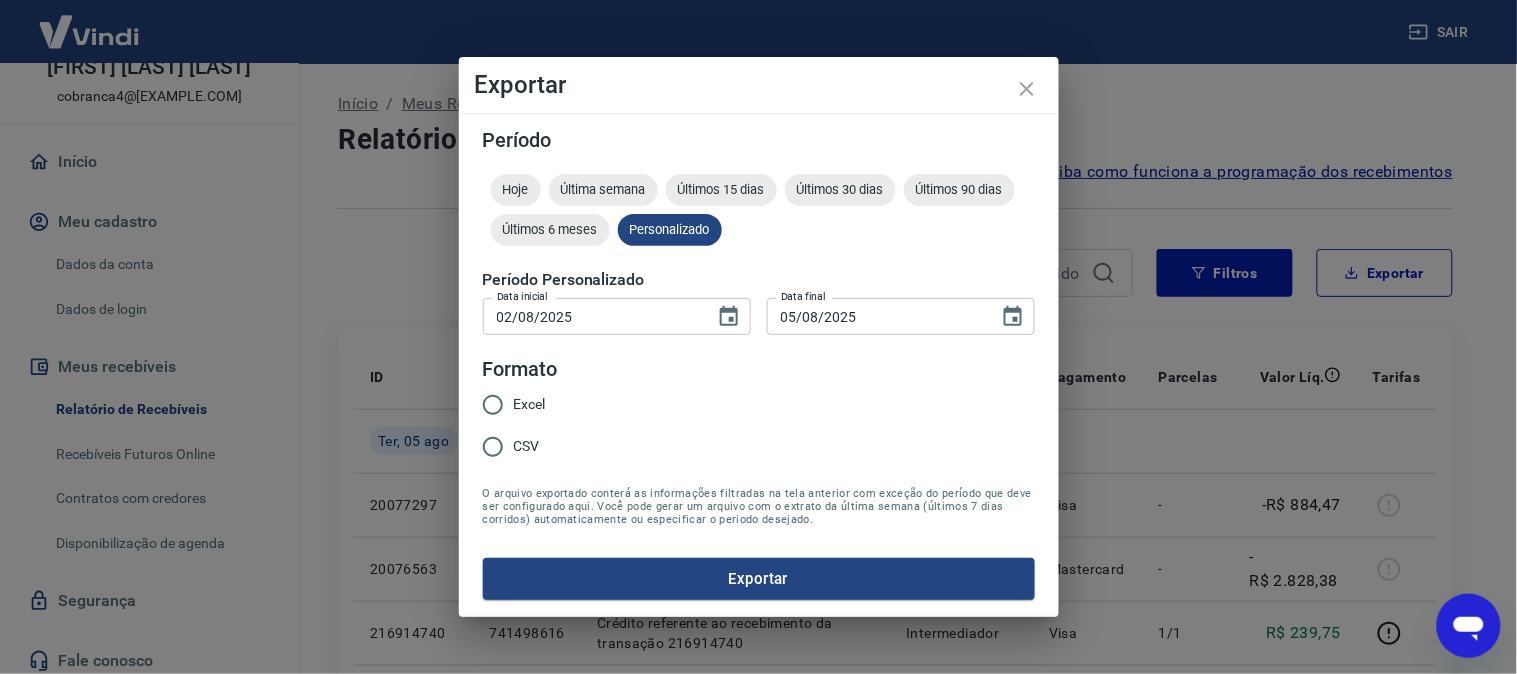 click on "Excel" at bounding box center (493, 405) 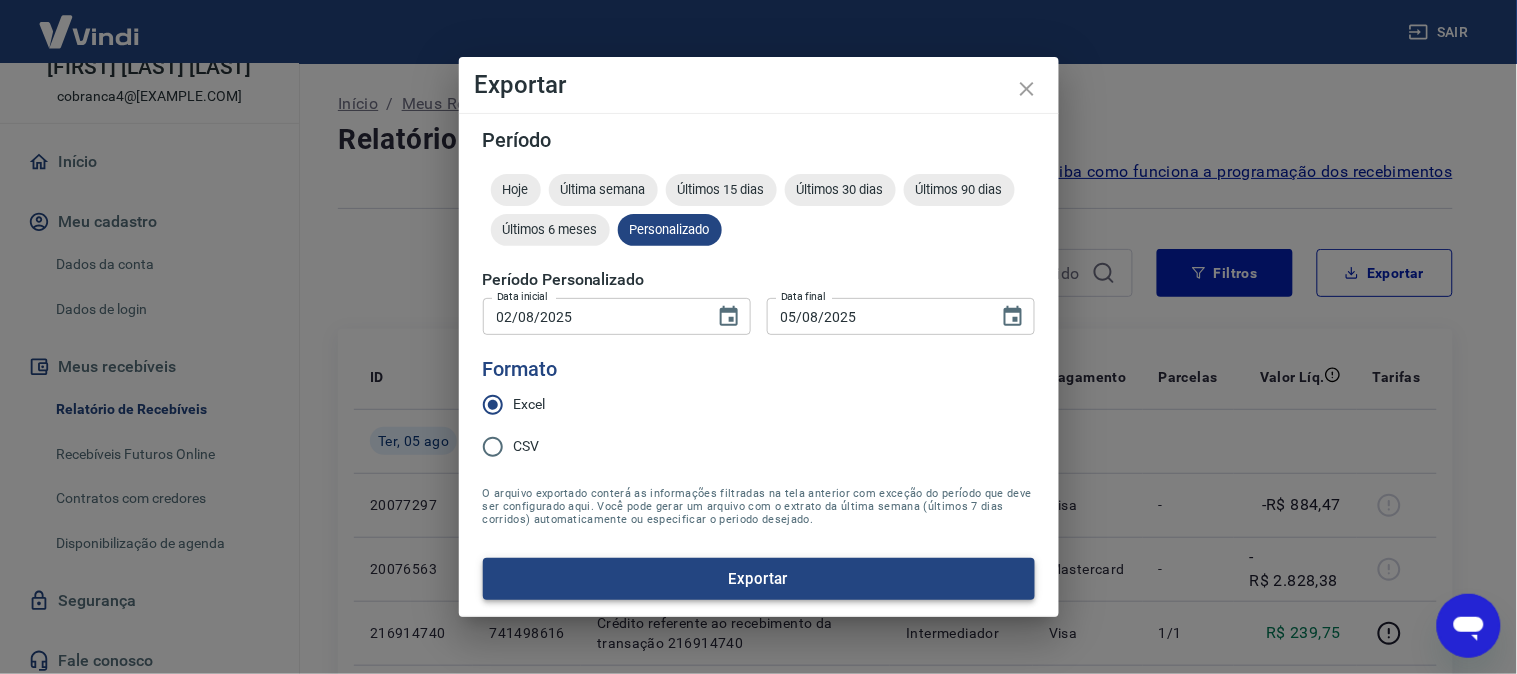 click on "Exportar" at bounding box center [759, 579] 